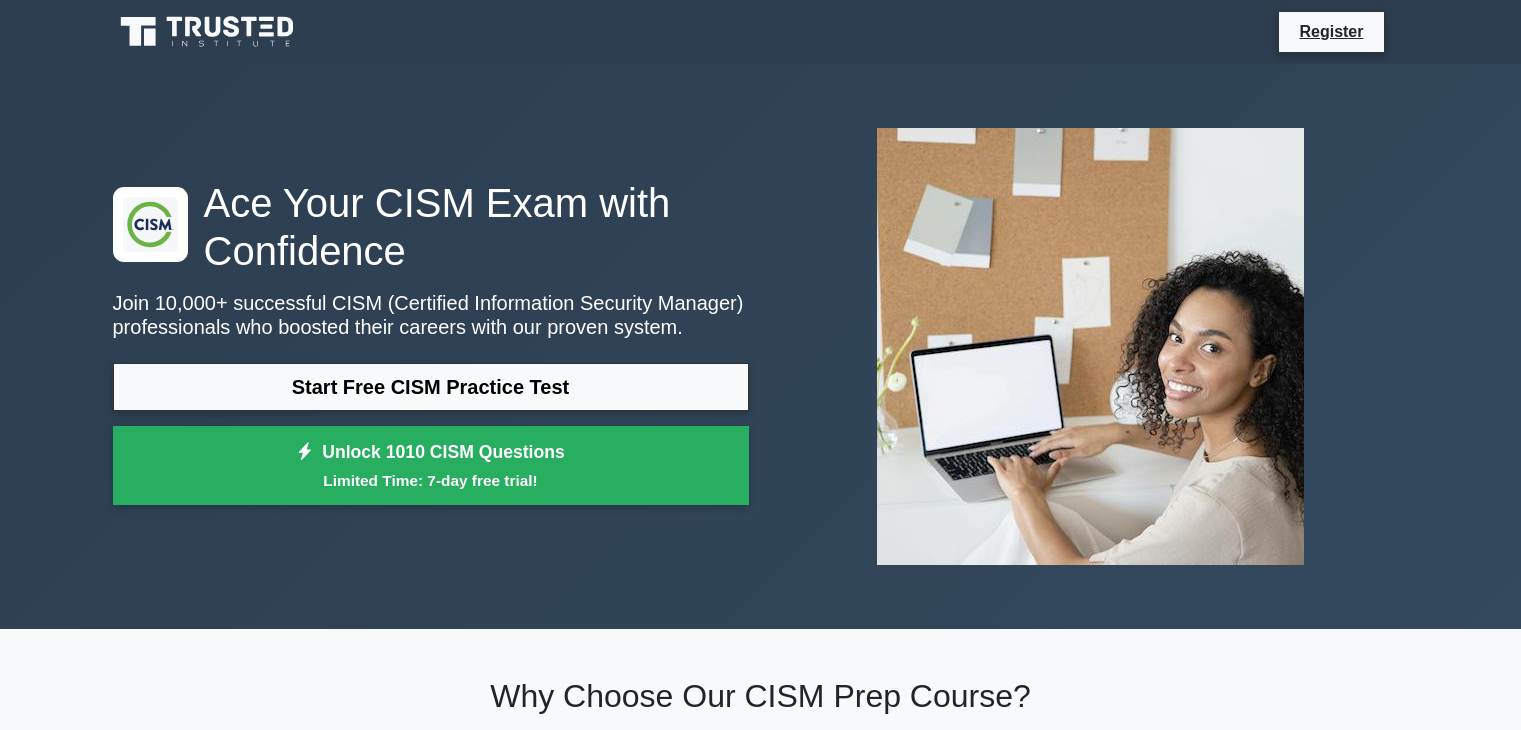 scroll, scrollTop: 0, scrollLeft: 0, axis: both 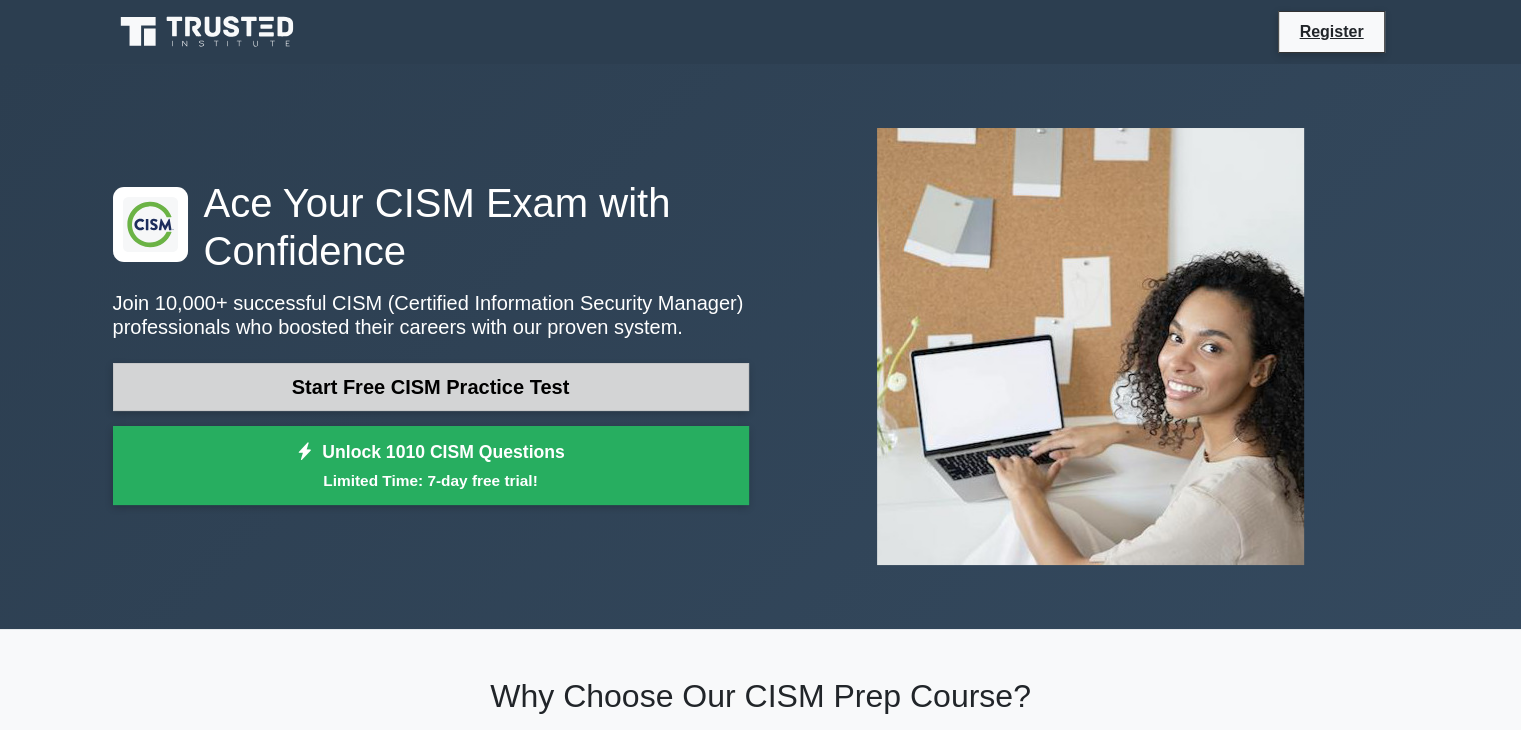click on "Start Free CISM Practice Test" at bounding box center [431, 387] 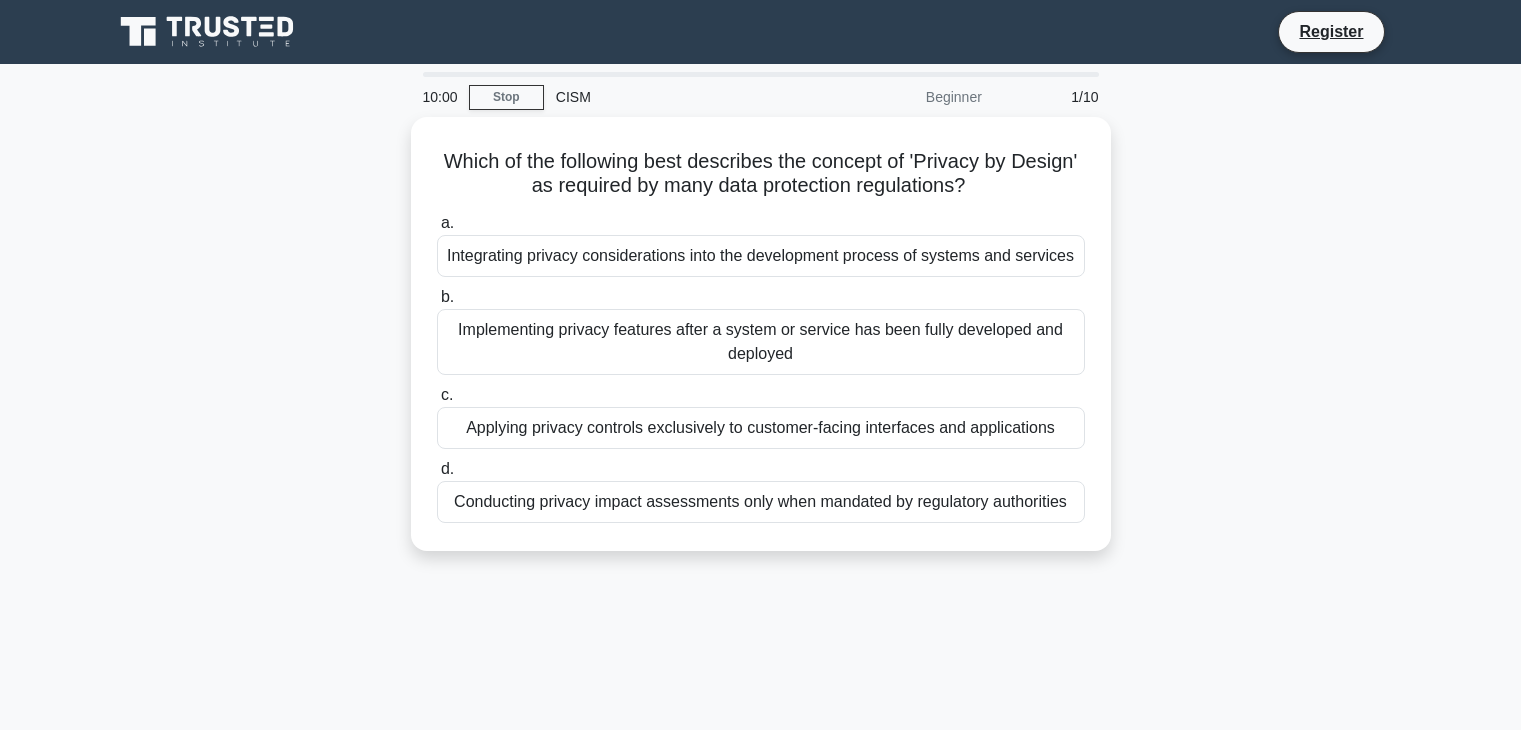 scroll, scrollTop: 0, scrollLeft: 0, axis: both 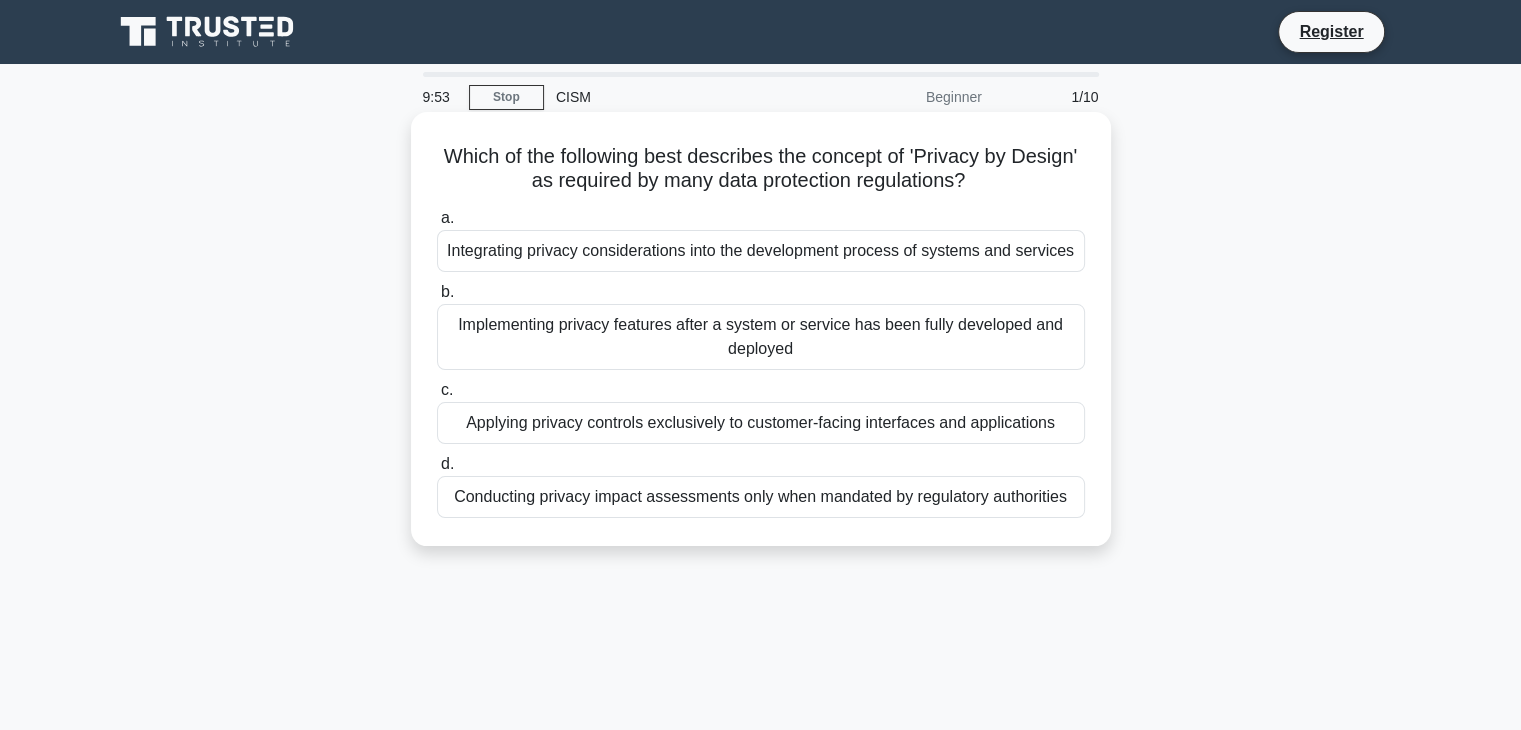 click on "Integrating privacy considerations into the development process of systems and services" at bounding box center [761, 251] 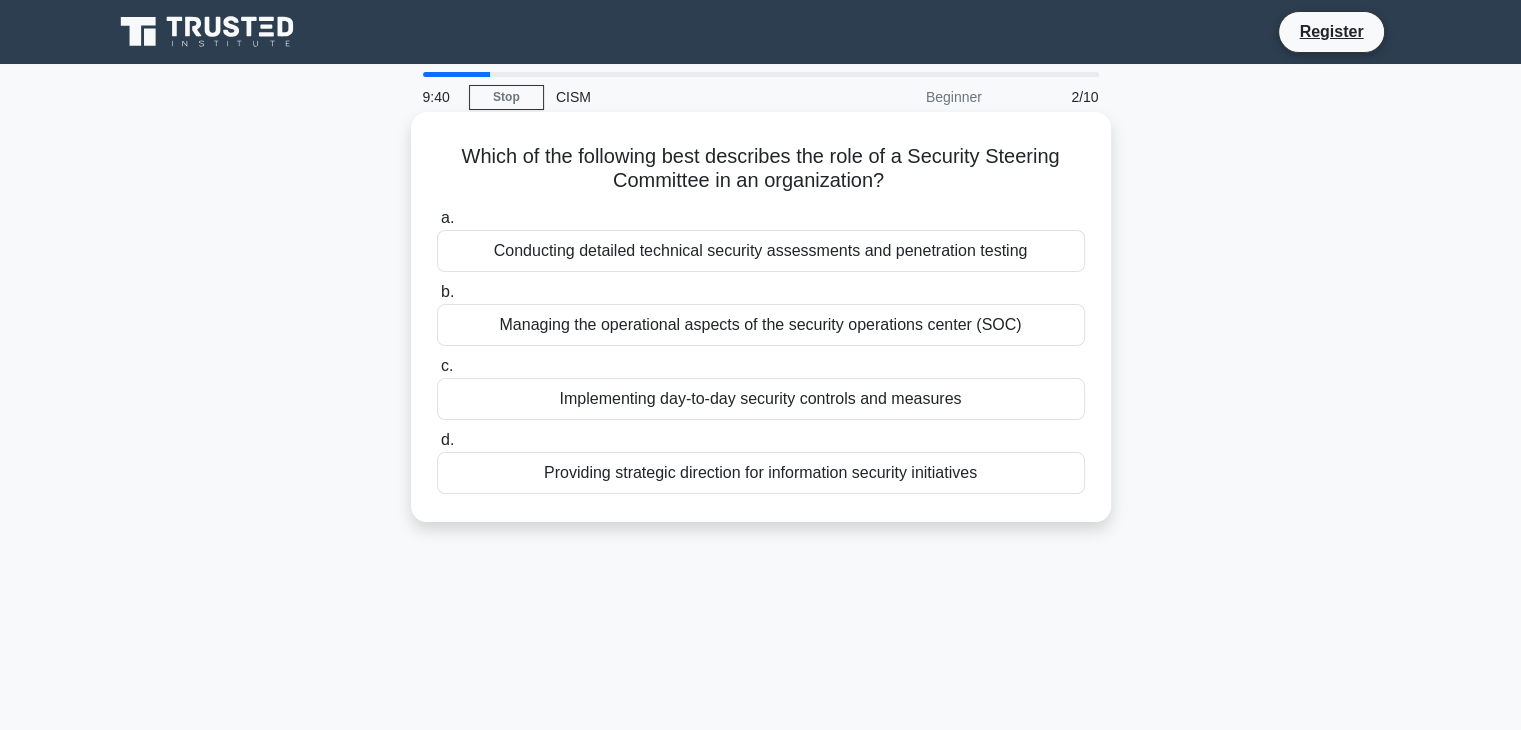 click on "Providing strategic direction for information security initiatives" at bounding box center (761, 473) 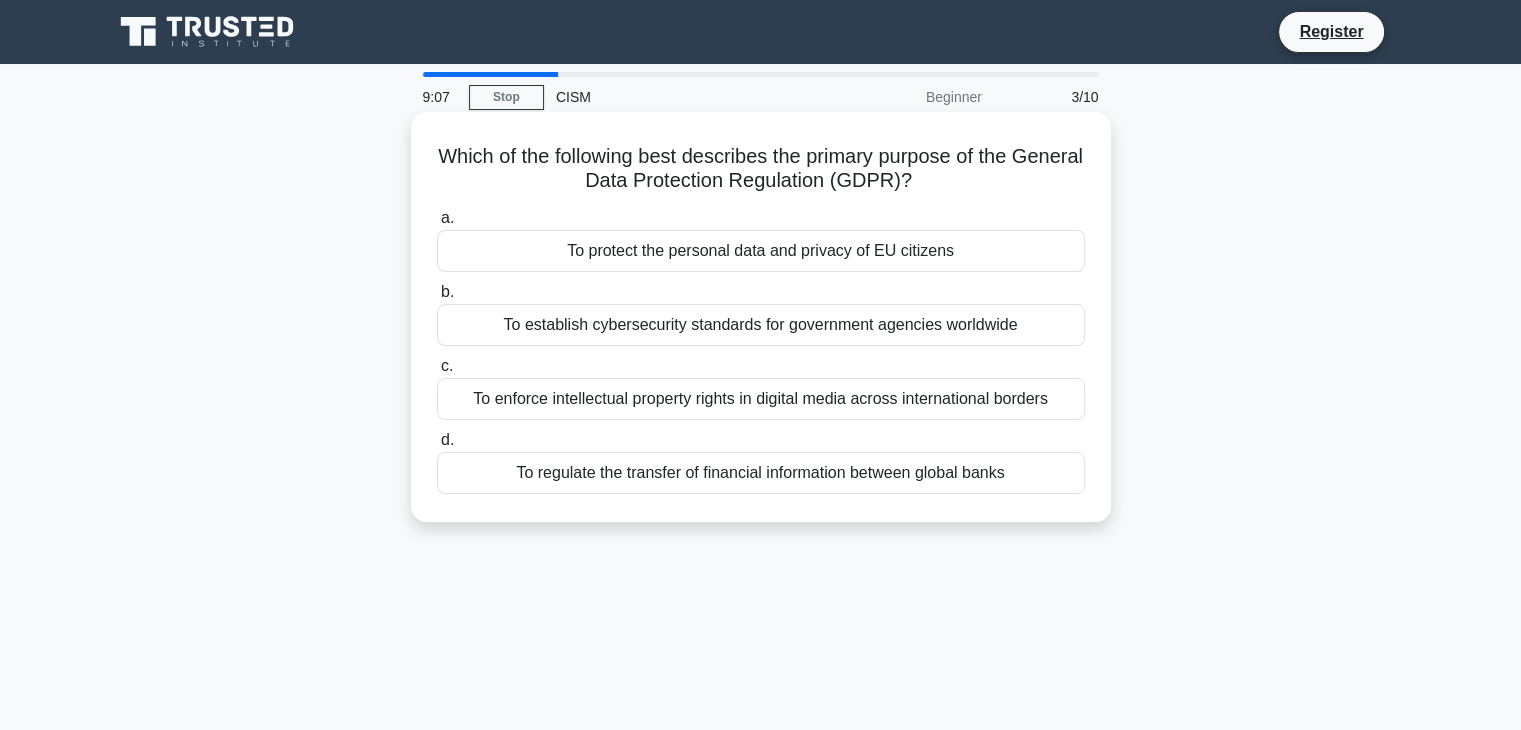 click on "To protect the personal data and privacy of EU citizens" at bounding box center (761, 251) 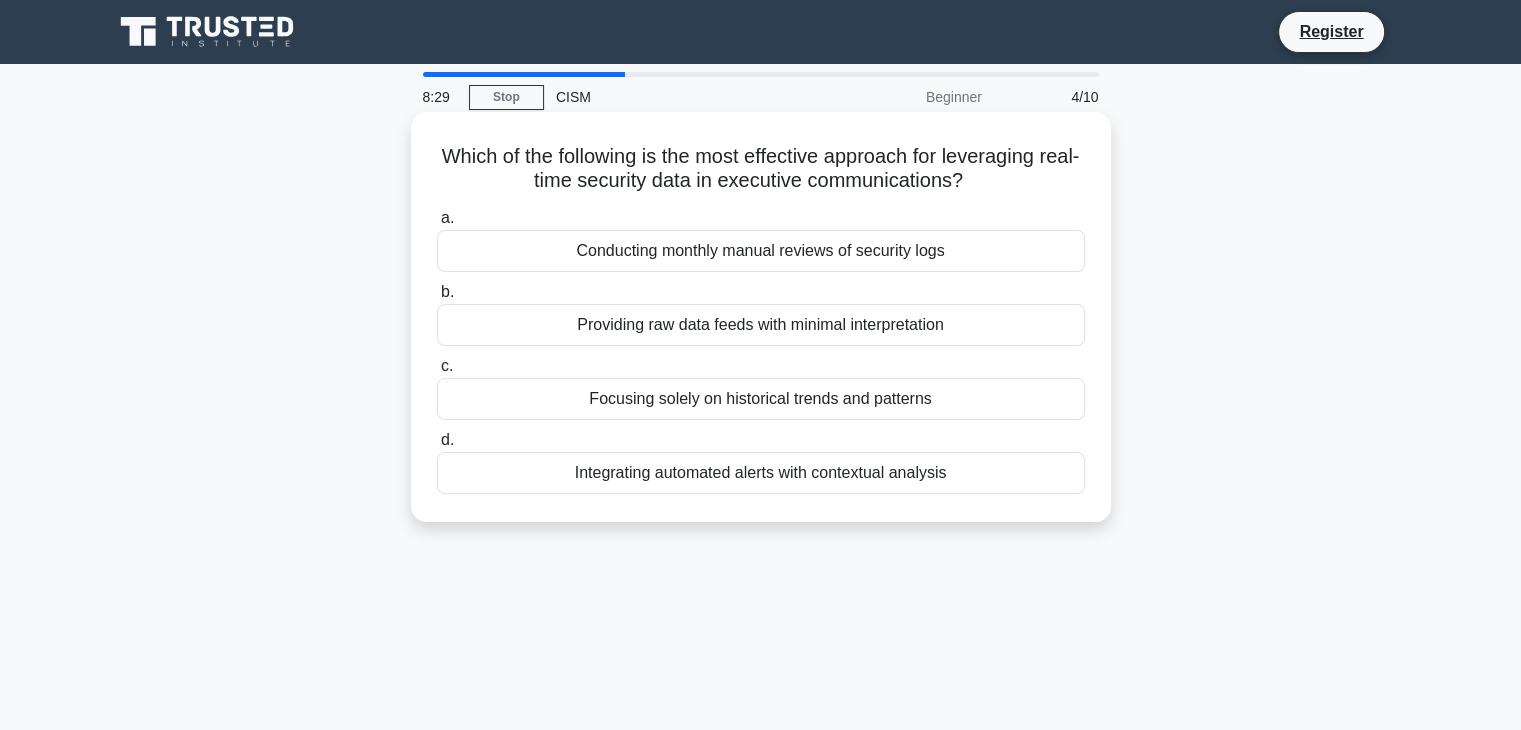 click on "Integrating automated alerts with contextual analysis" at bounding box center (761, 473) 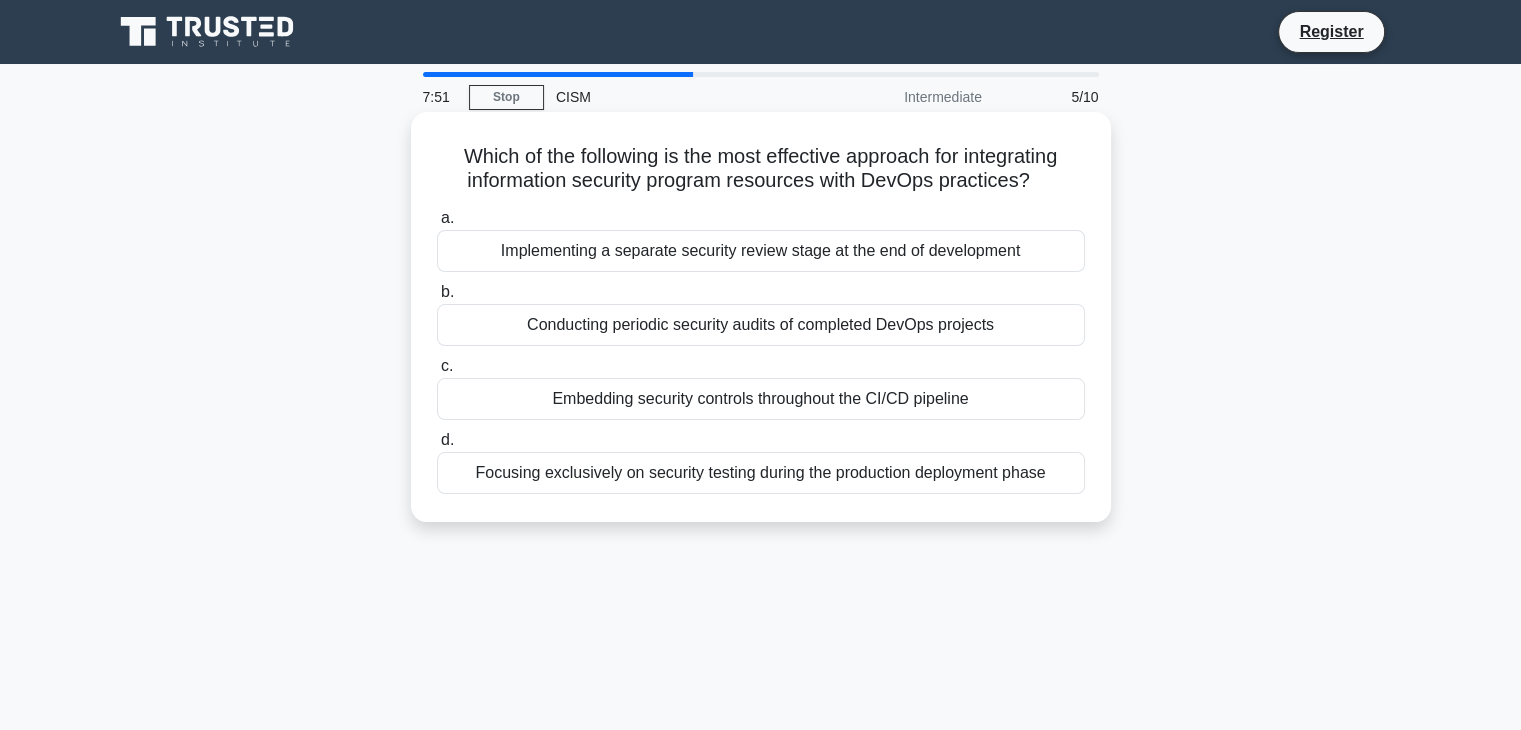 click on "Embedding security controls throughout the CI/CD pipeline" at bounding box center [761, 399] 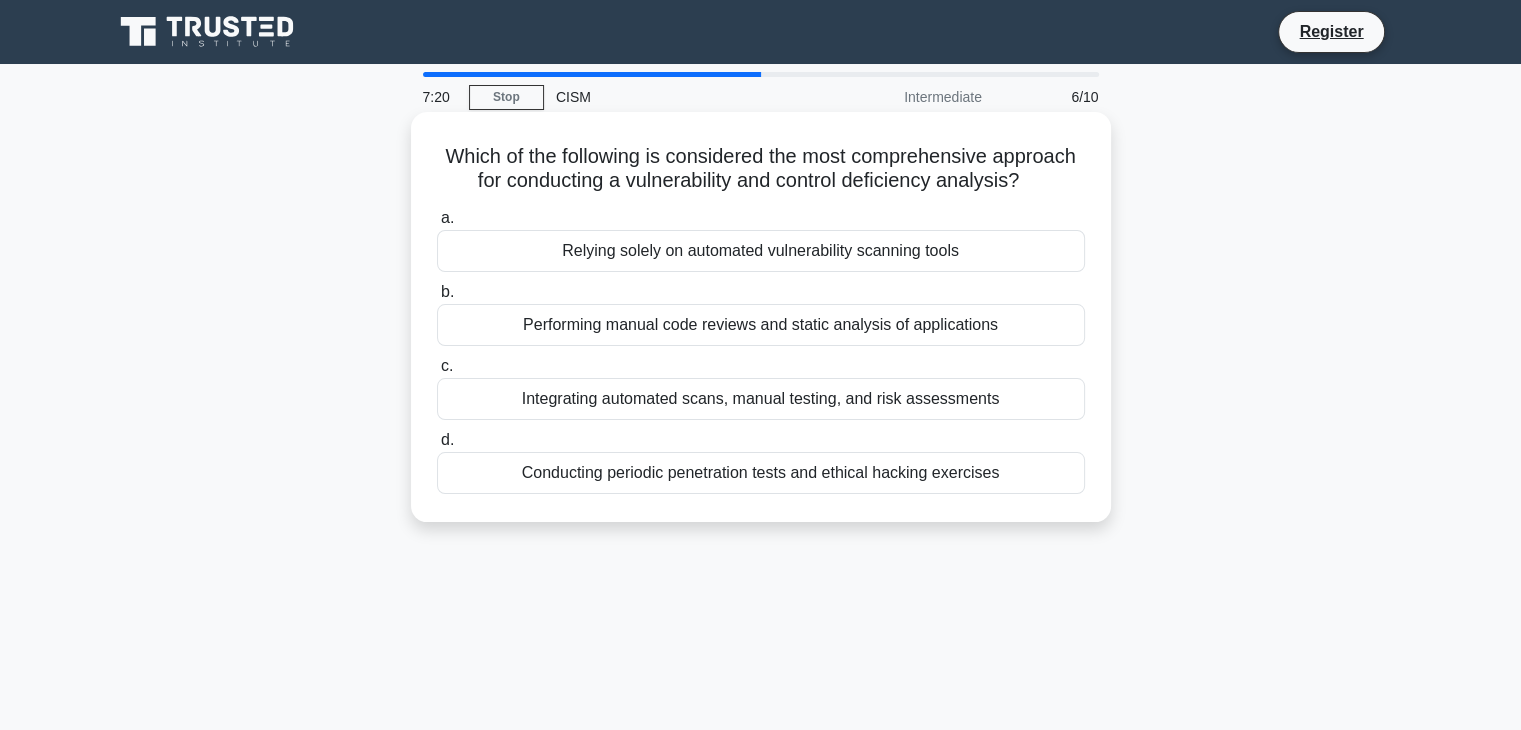 click on "Integrating automated scans, manual testing, and risk assessments" at bounding box center (761, 399) 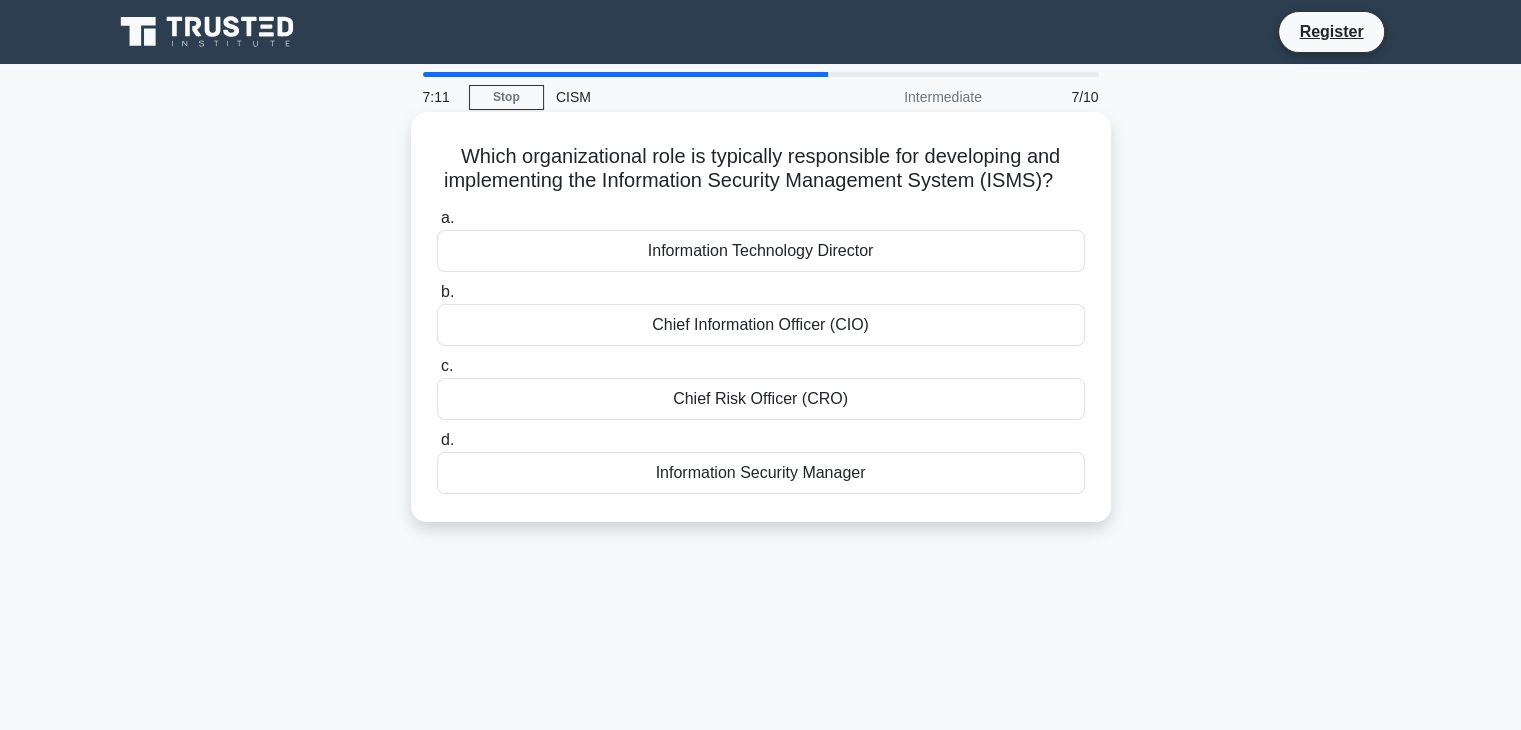 click on "Information Security Manager" at bounding box center [761, 473] 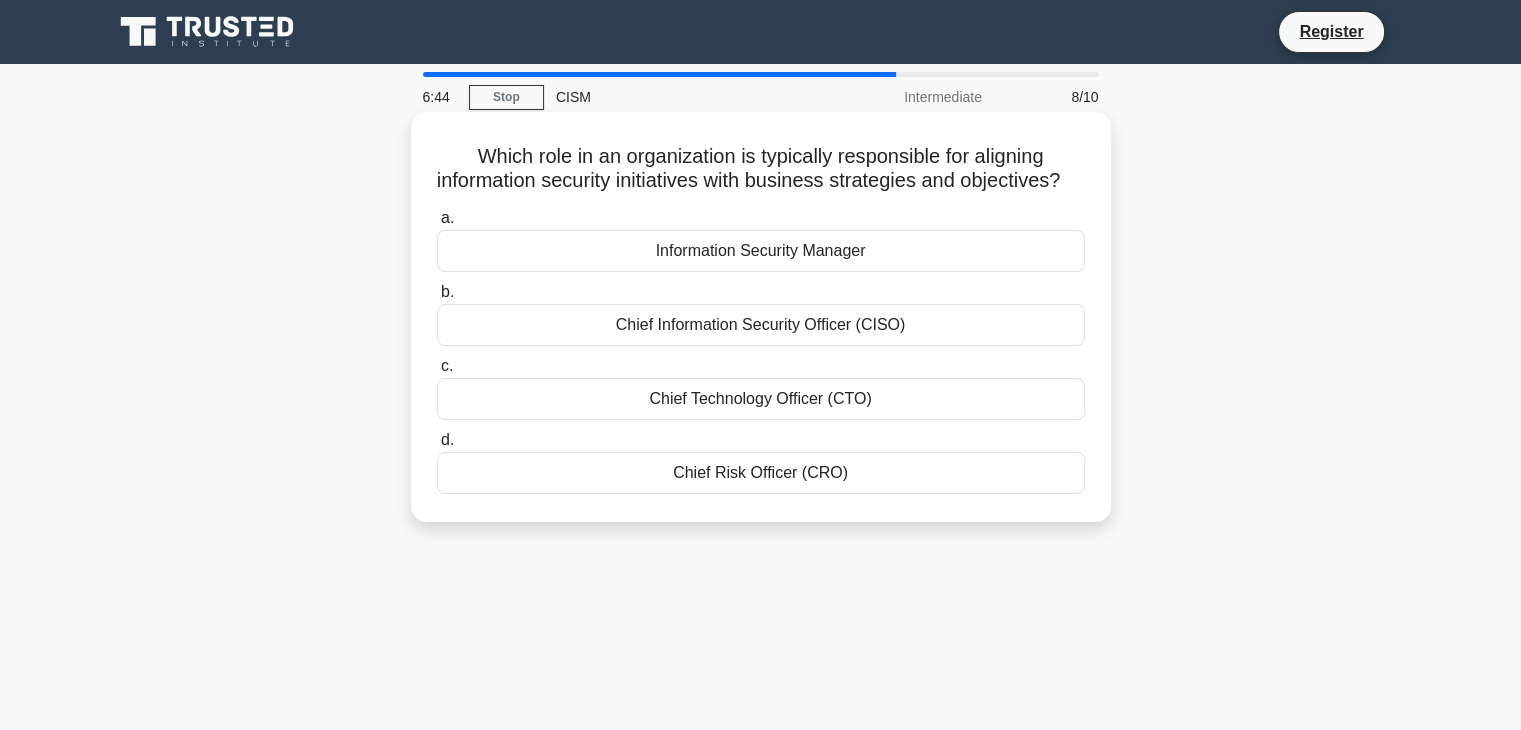 click on "Chief Information Security Officer (CISO)" at bounding box center (761, 325) 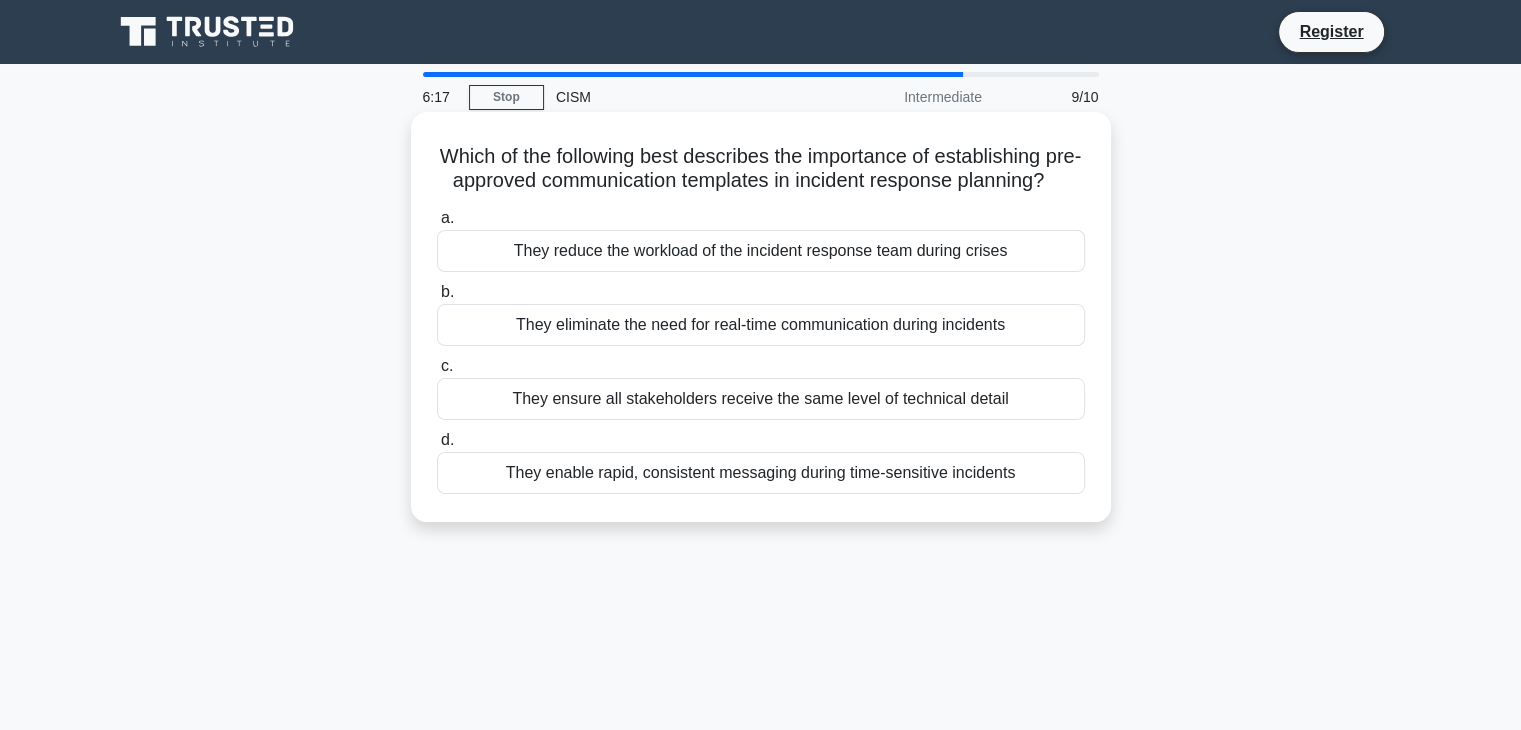 click on "They enable rapid, consistent messaging during time-sensitive incidents" at bounding box center [761, 473] 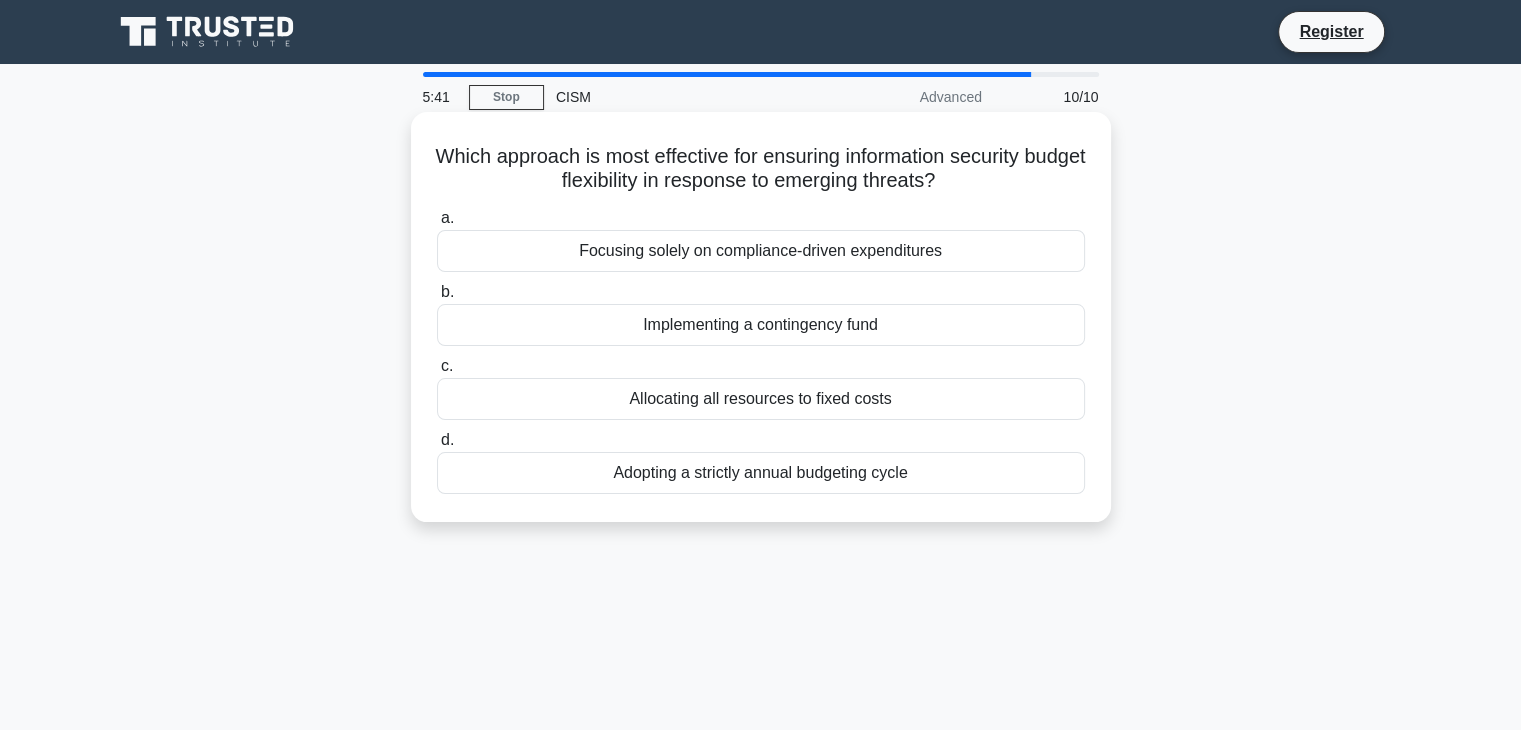 click on "Adopting a strictly annual budgeting cycle" at bounding box center [761, 473] 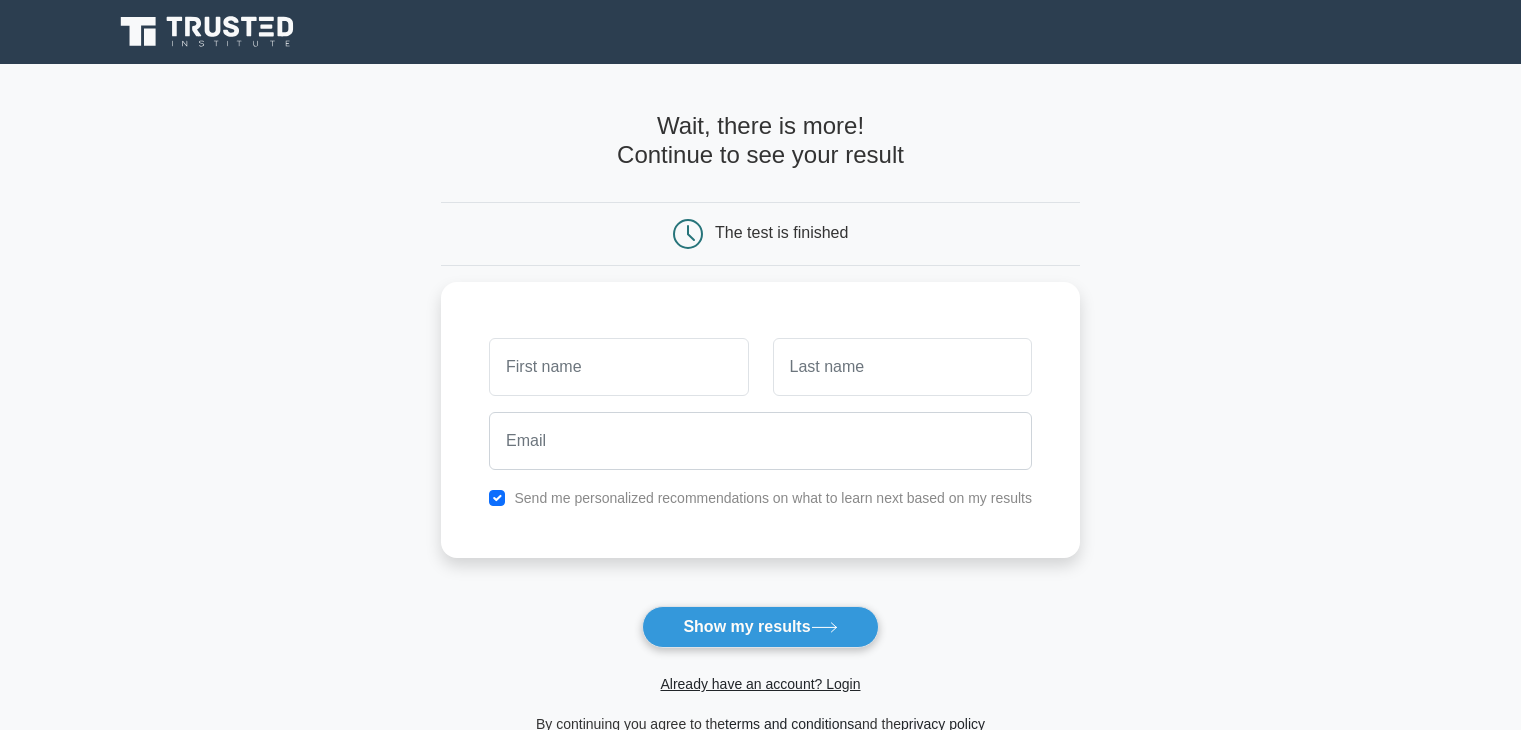 scroll, scrollTop: 0, scrollLeft: 0, axis: both 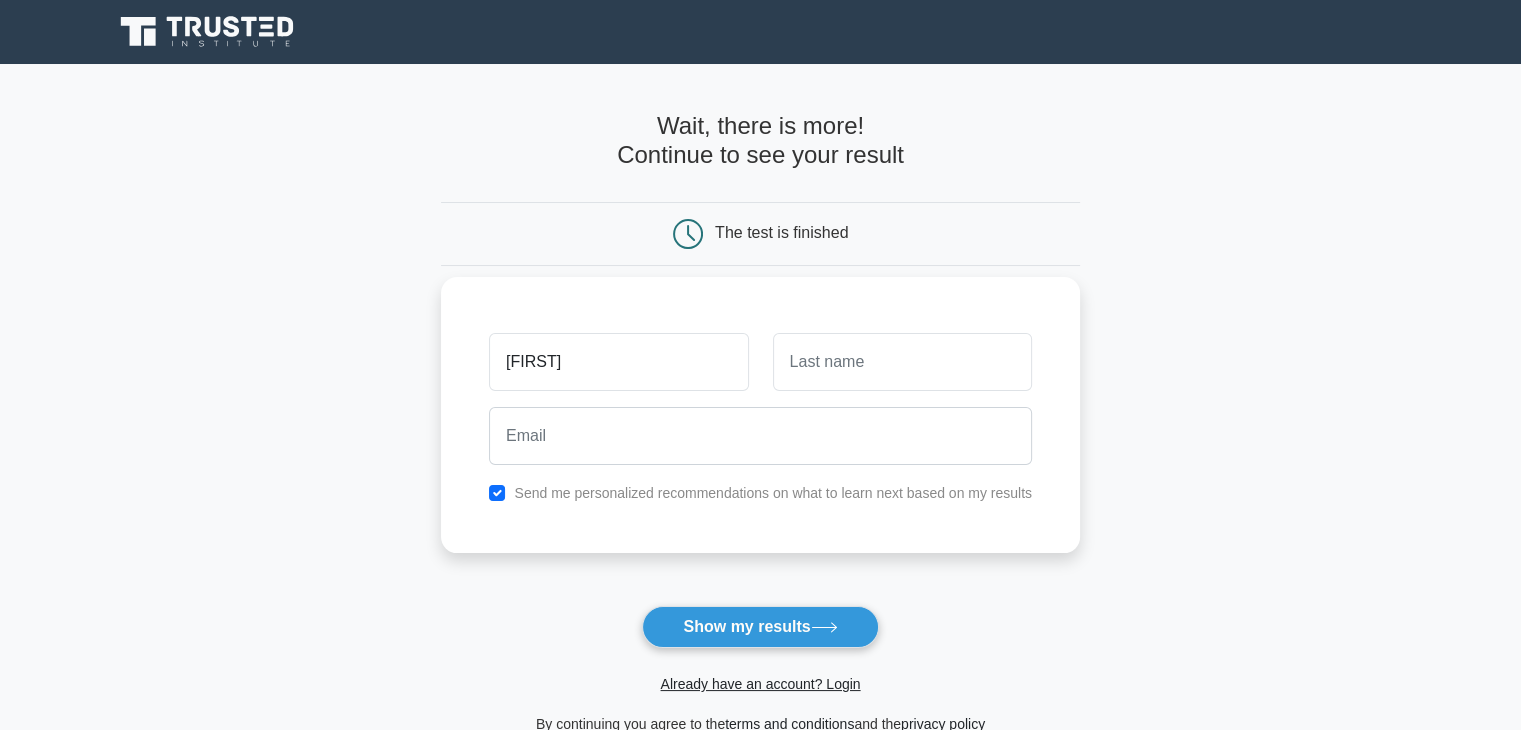 type on "sonam" 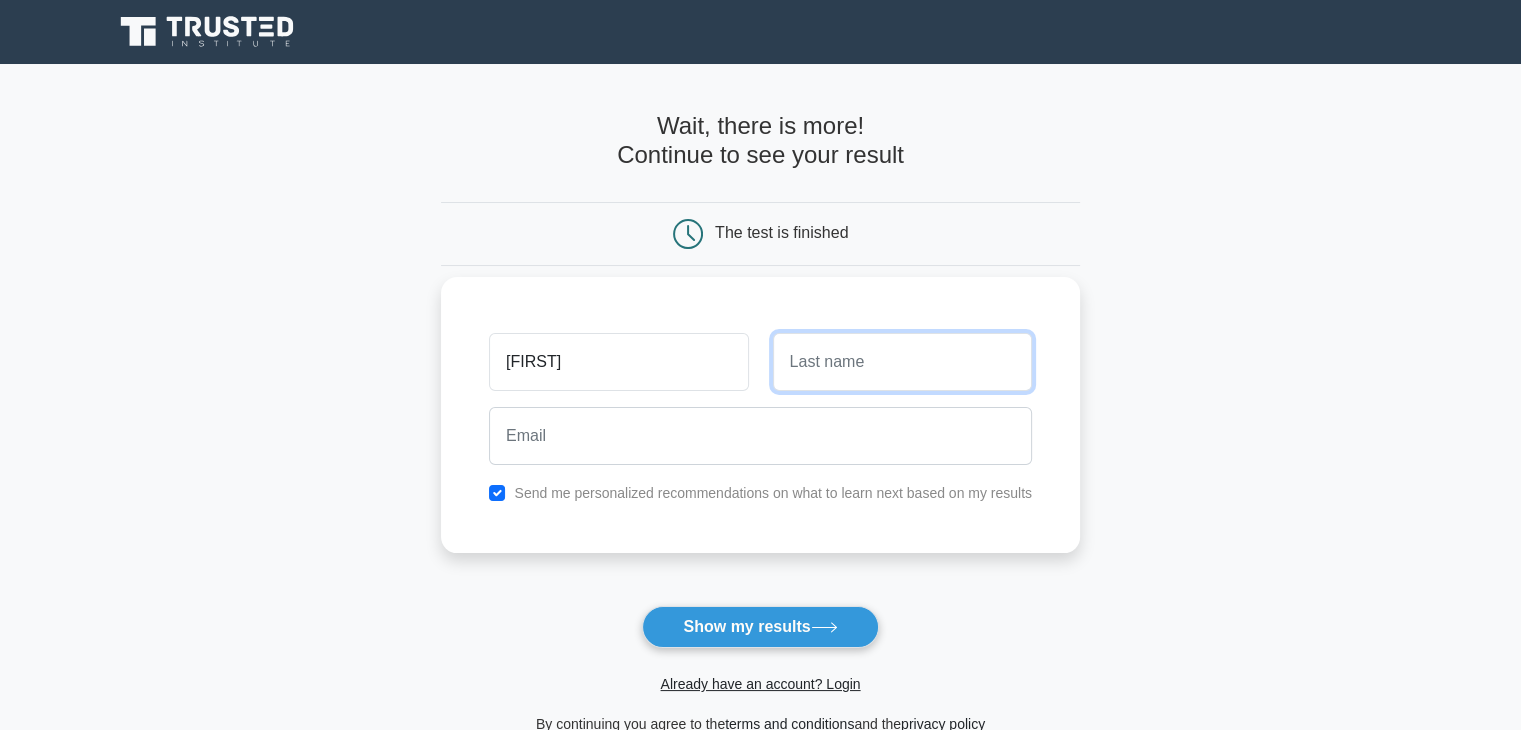 click at bounding box center [902, 362] 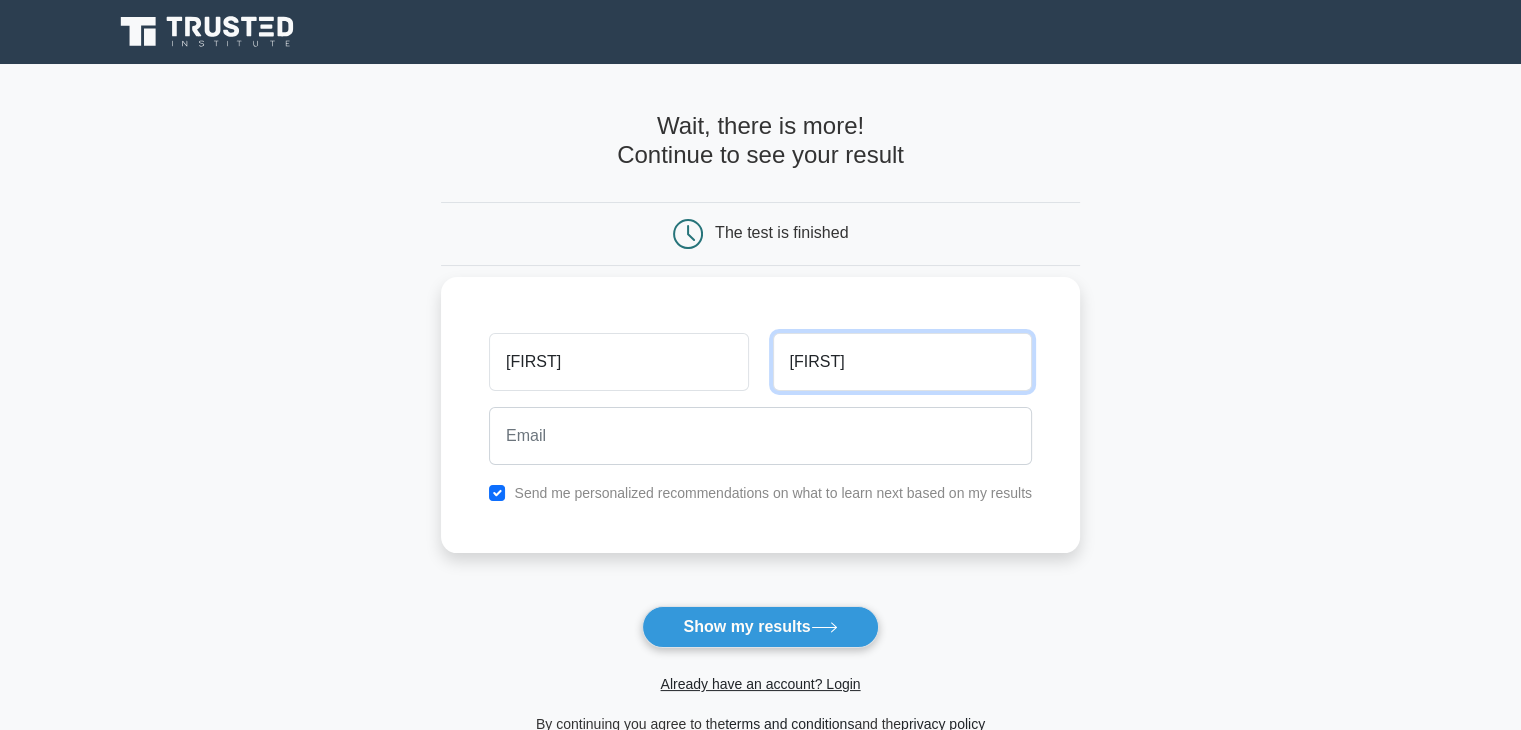 type on "sethiya" 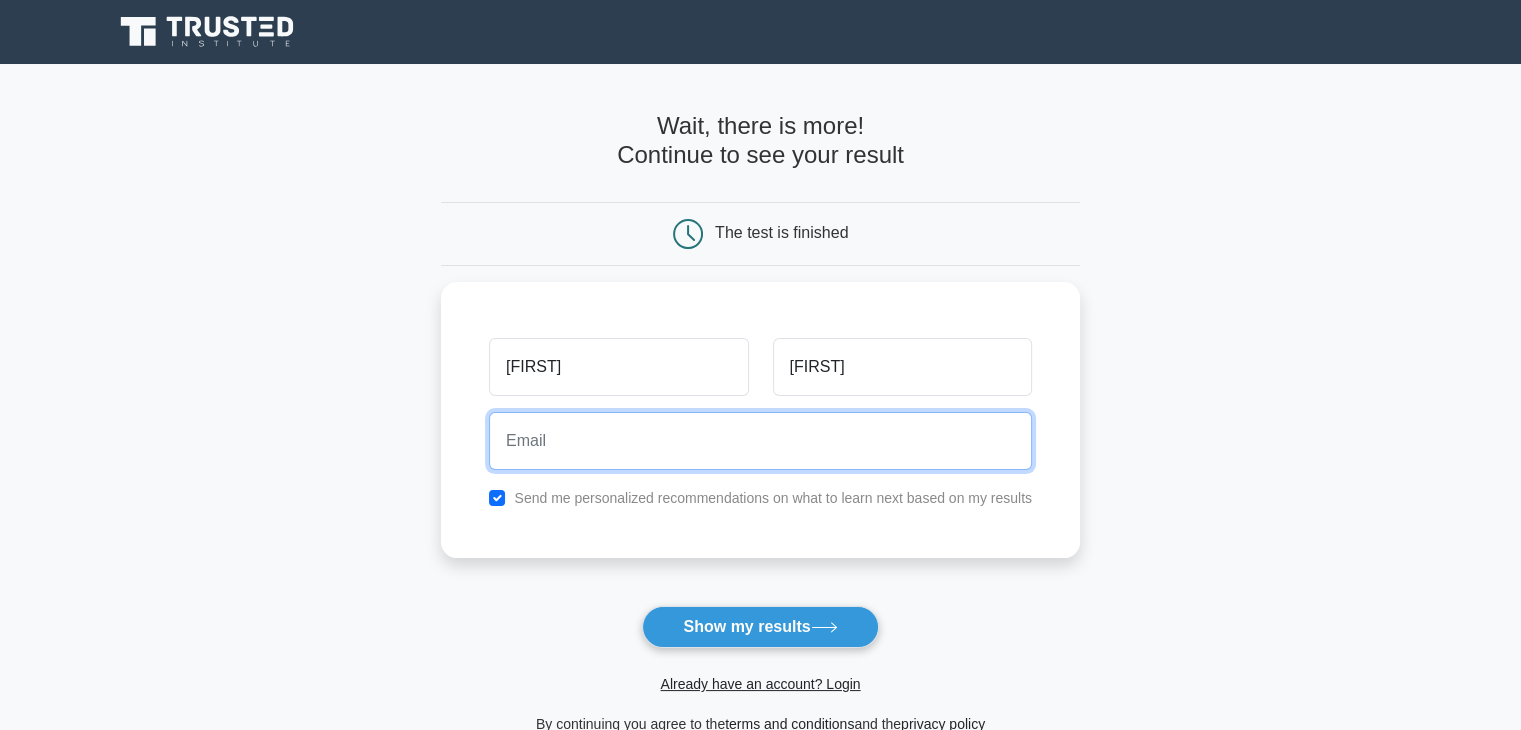drag, startPoint x: 518, startPoint y: 428, endPoint x: 417, endPoint y: 383, distance: 110.57124 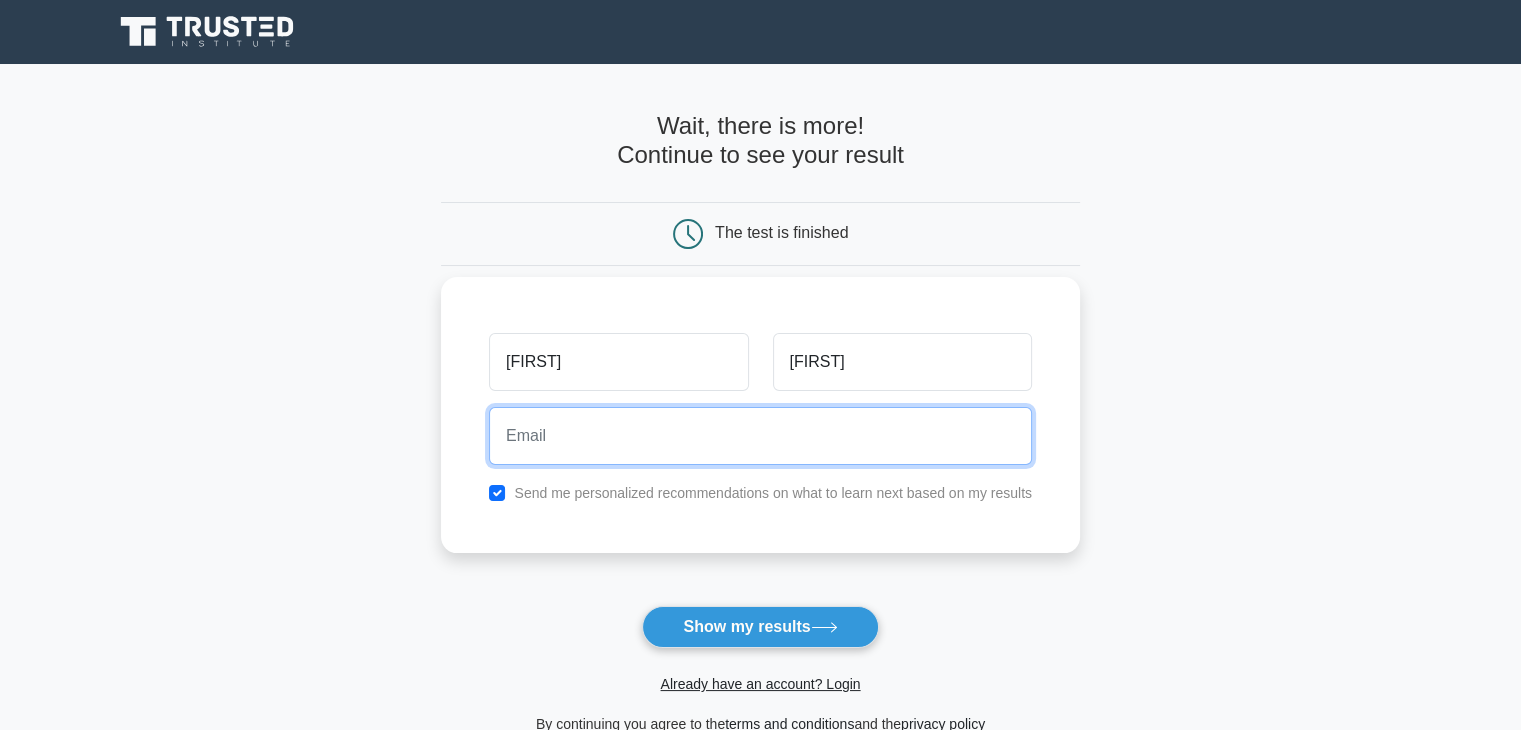 type on "sonamsethiya@gmail.com" 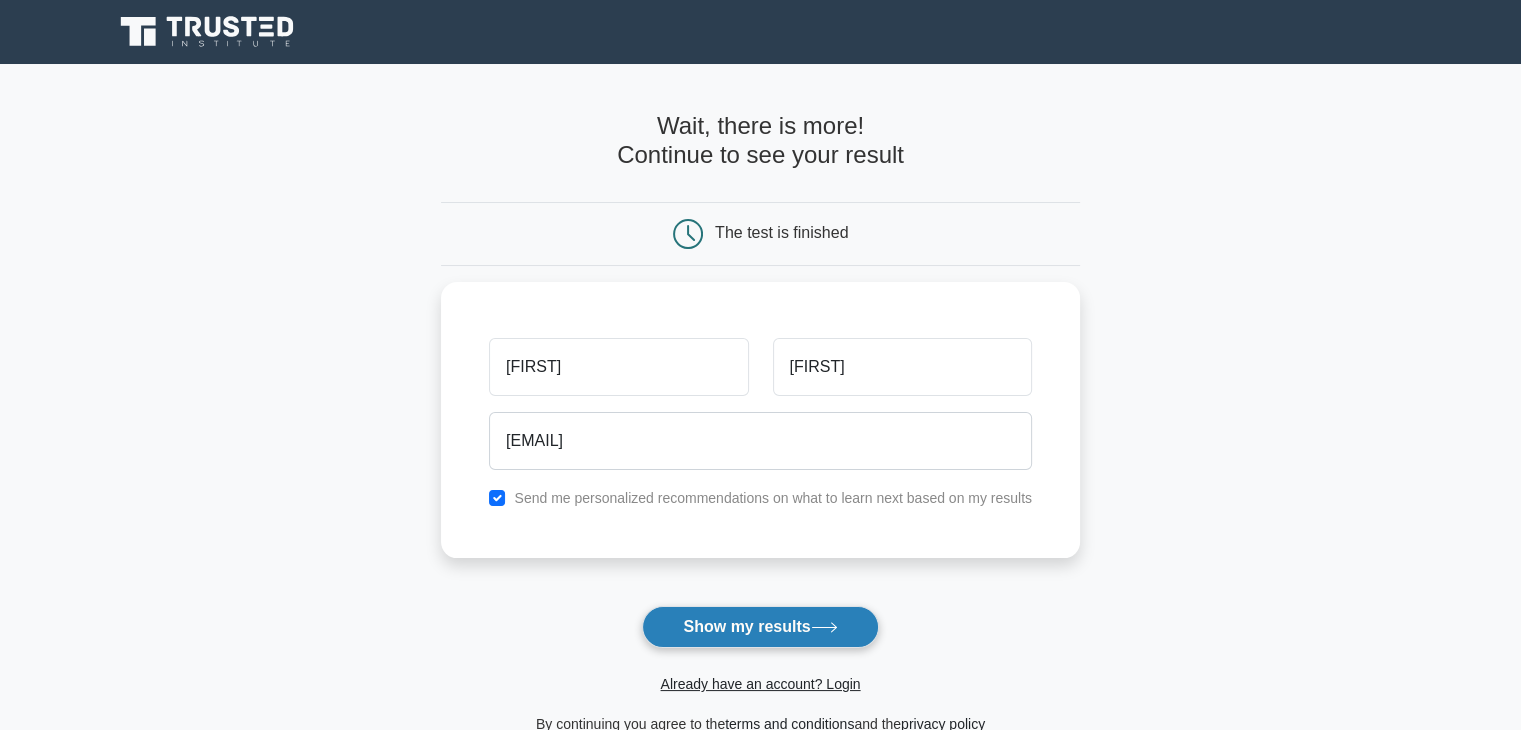 click on "Show my results" at bounding box center (760, 627) 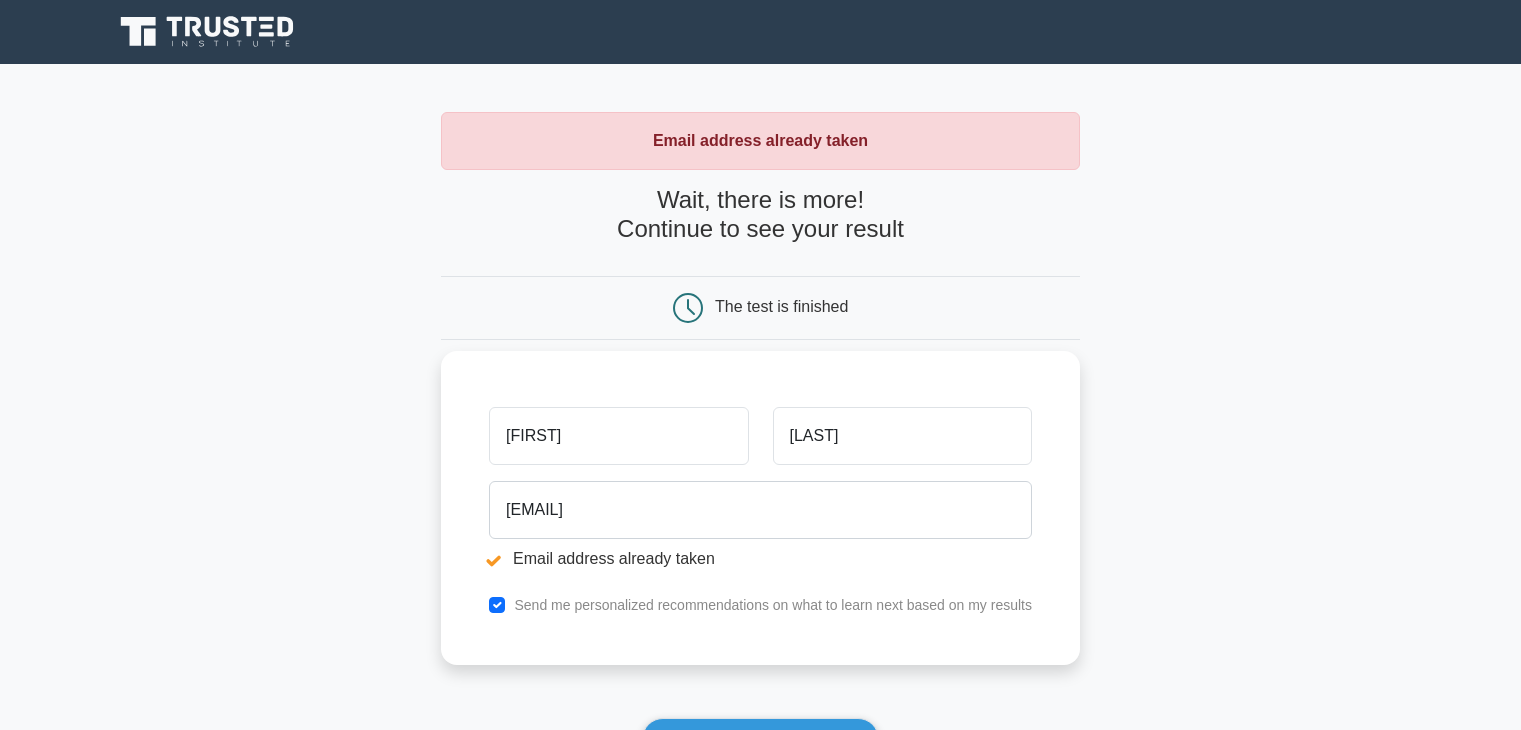 scroll, scrollTop: 0, scrollLeft: 0, axis: both 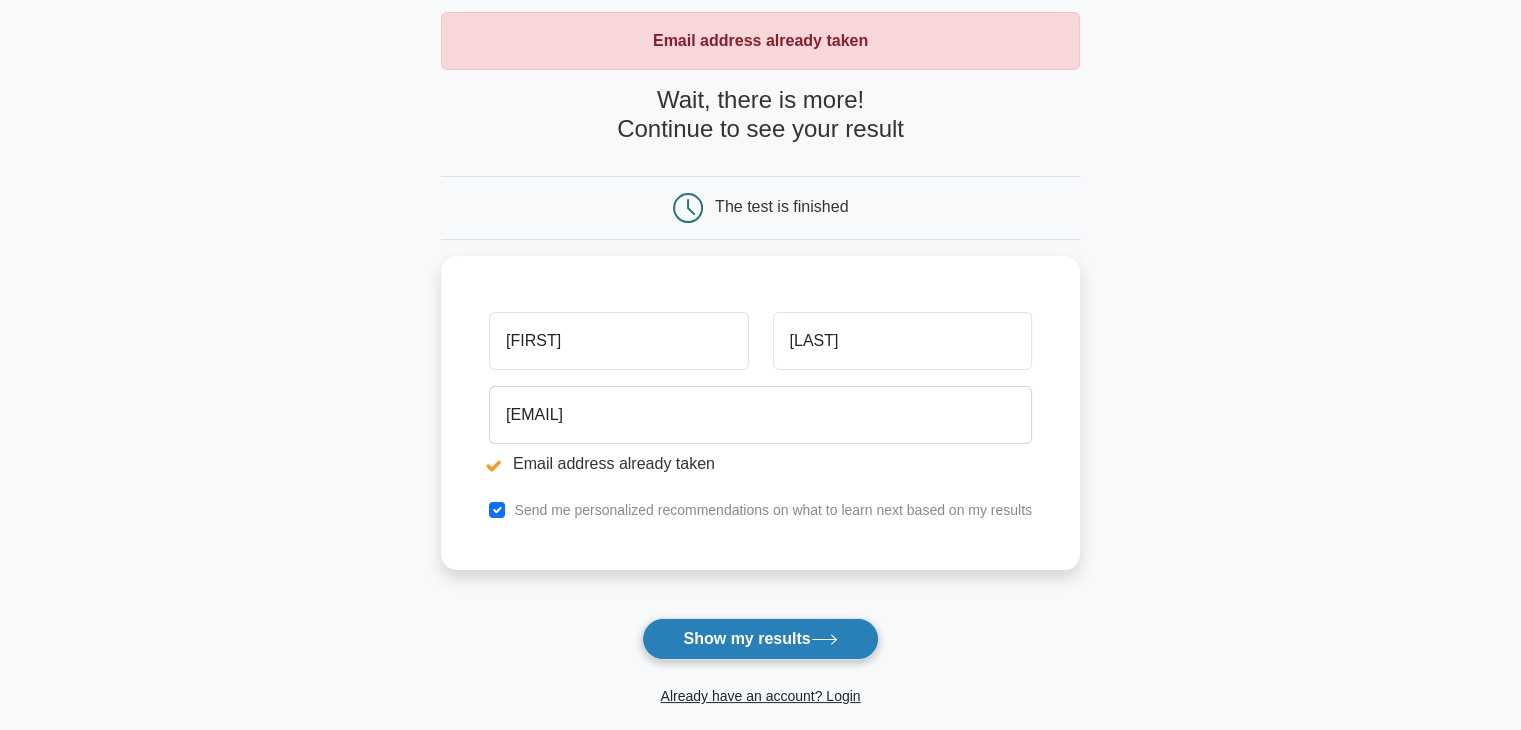 click on "Show my results" at bounding box center [760, 639] 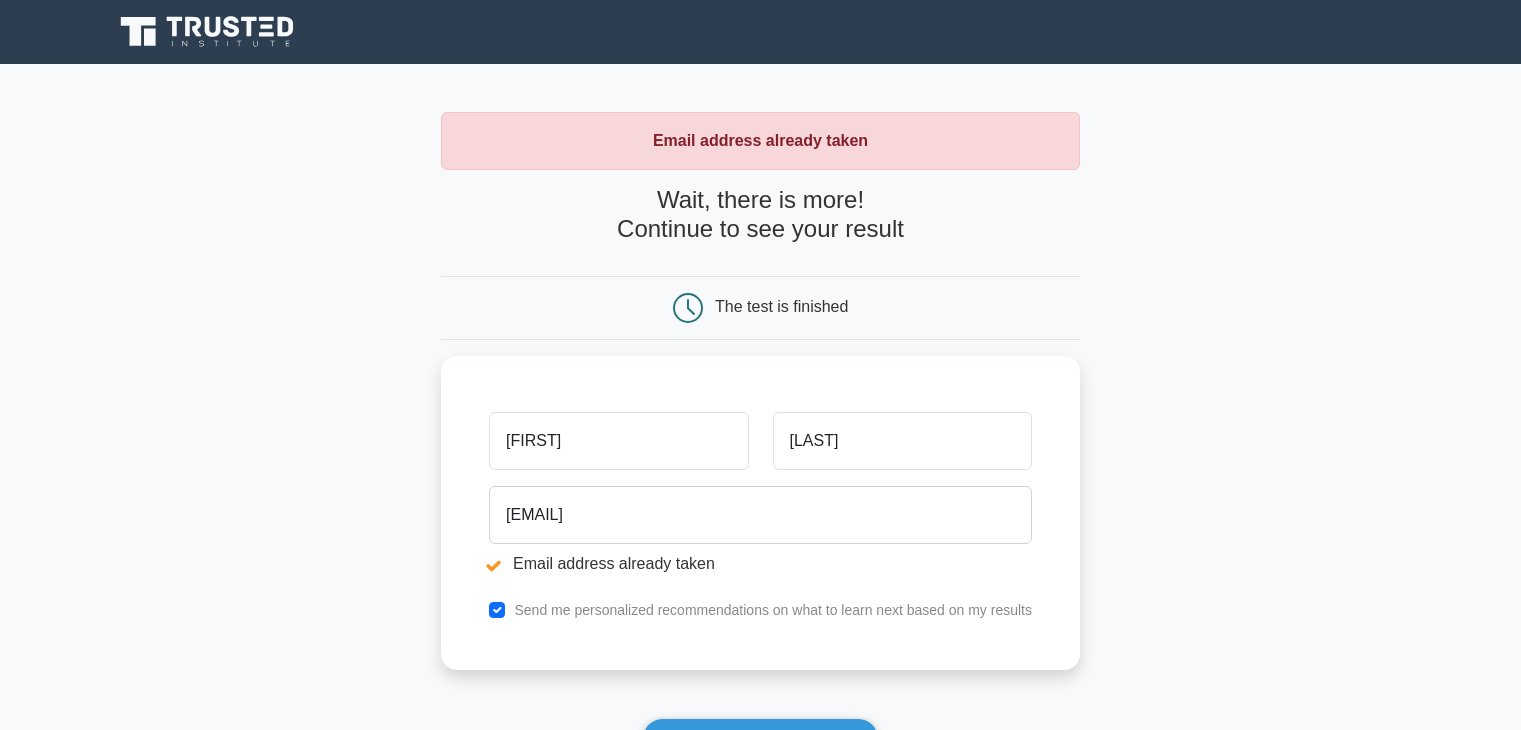scroll, scrollTop: 0, scrollLeft: 0, axis: both 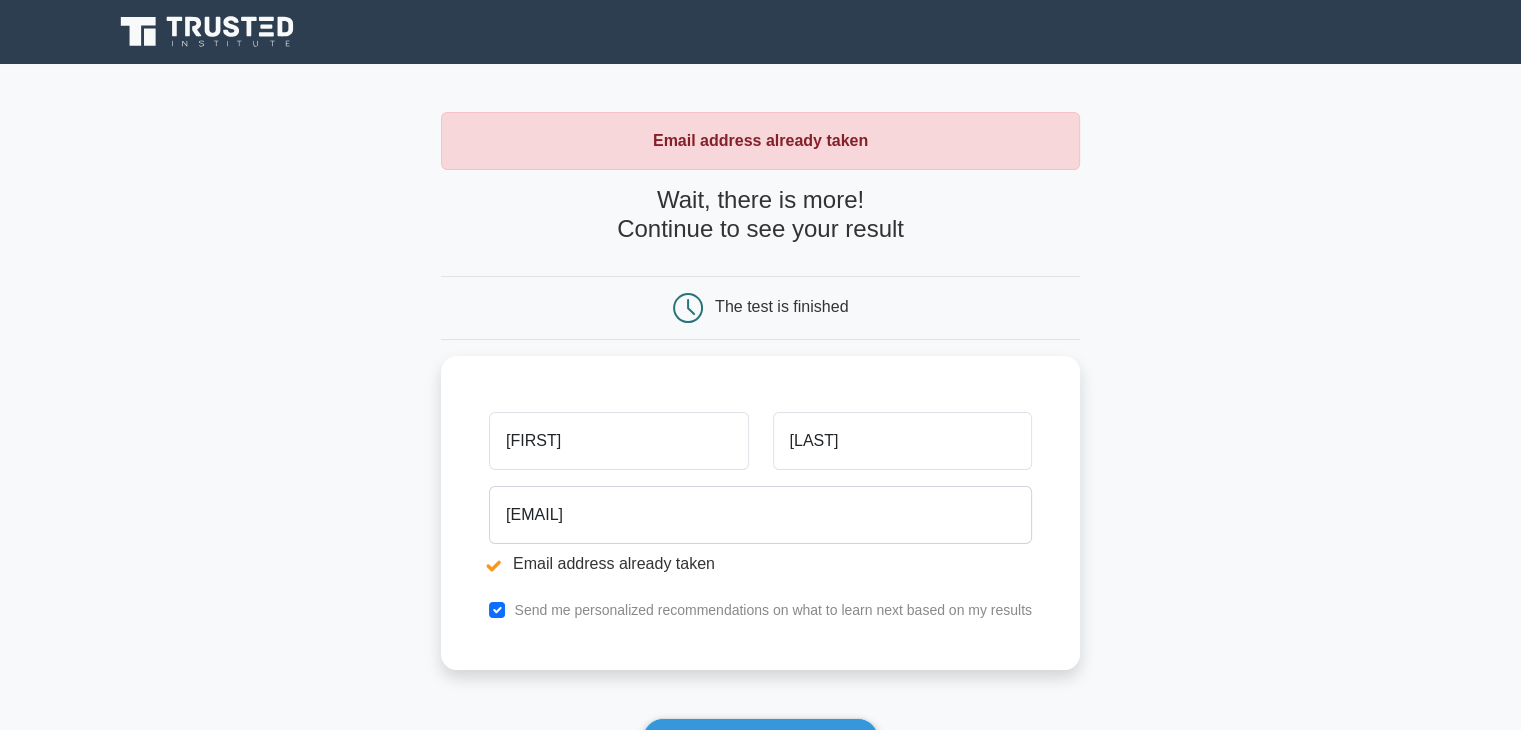 click on "Wait, there is more! Continue to see your result" at bounding box center (760, 215) 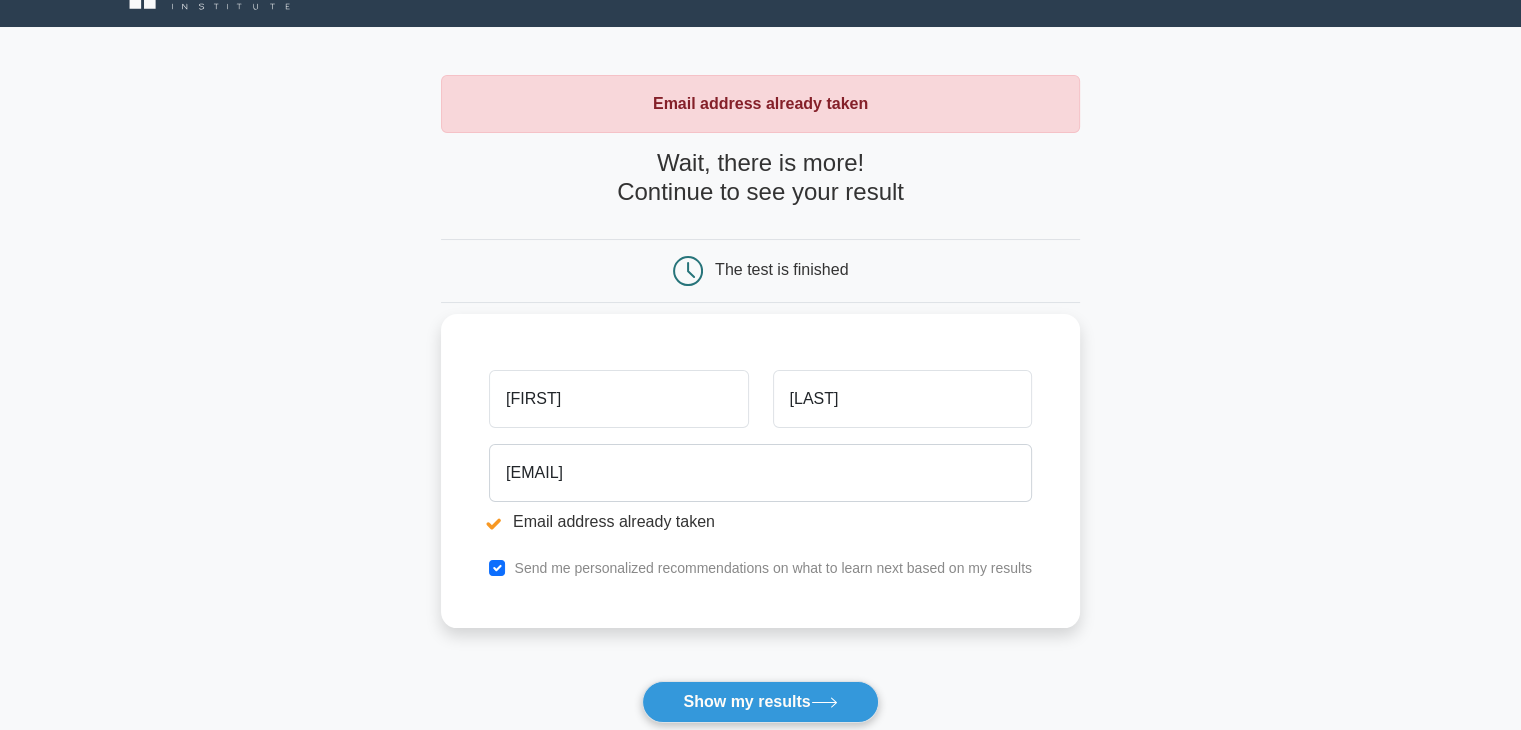 scroll, scrollTop: 100, scrollLeft: 0, axis: vertical 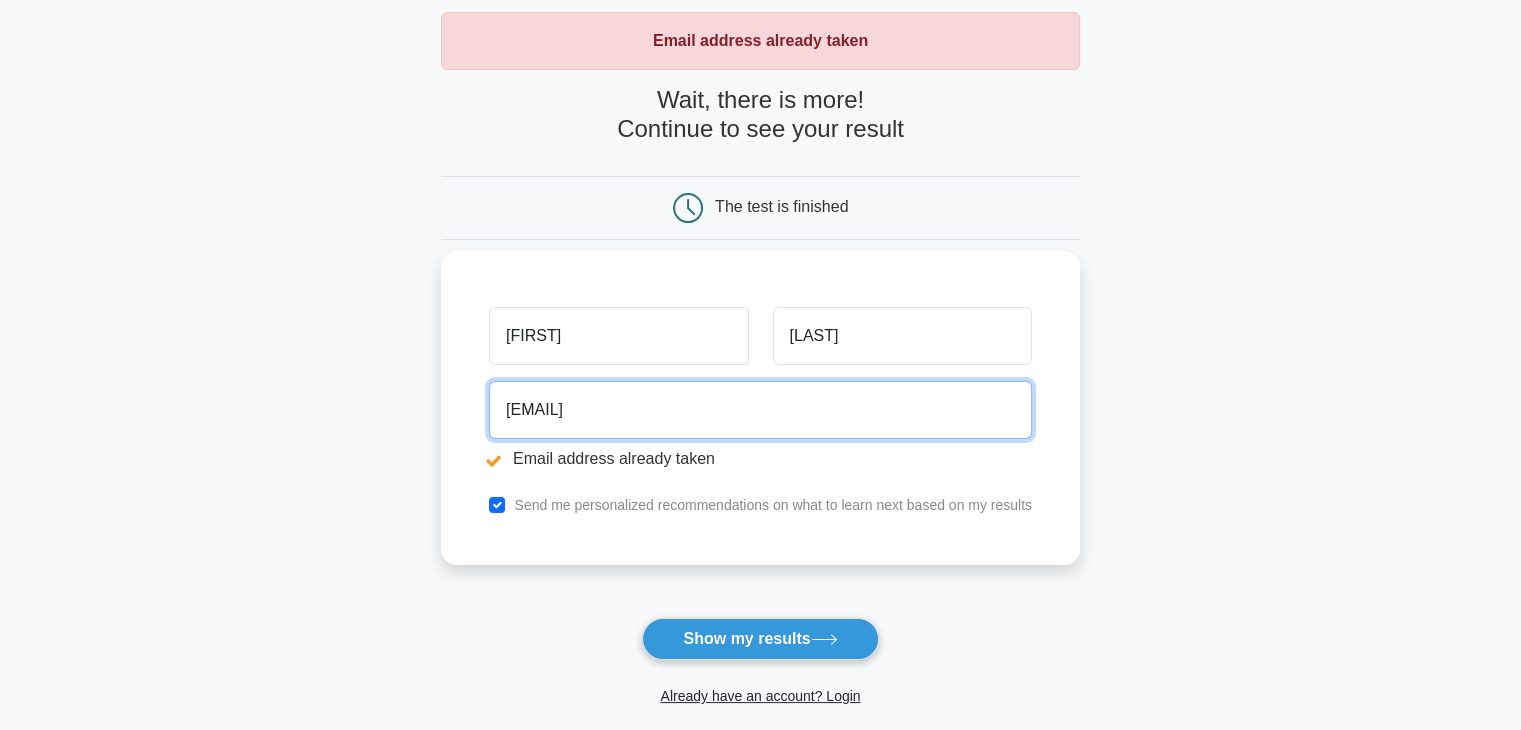 click on "[EMAIL]" at bounding box center (760, 410) 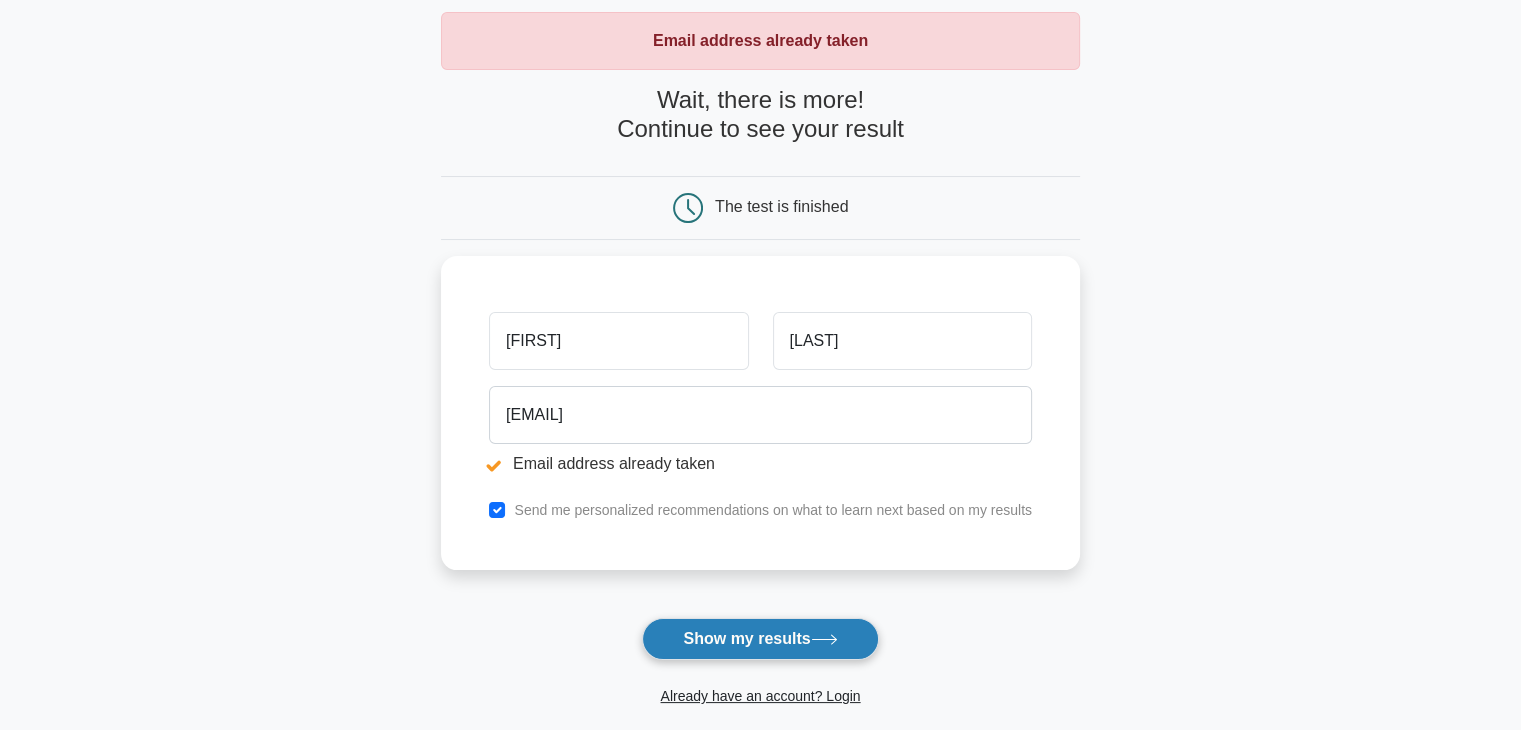 click on "Show my results" at bounding box center [760, 639] 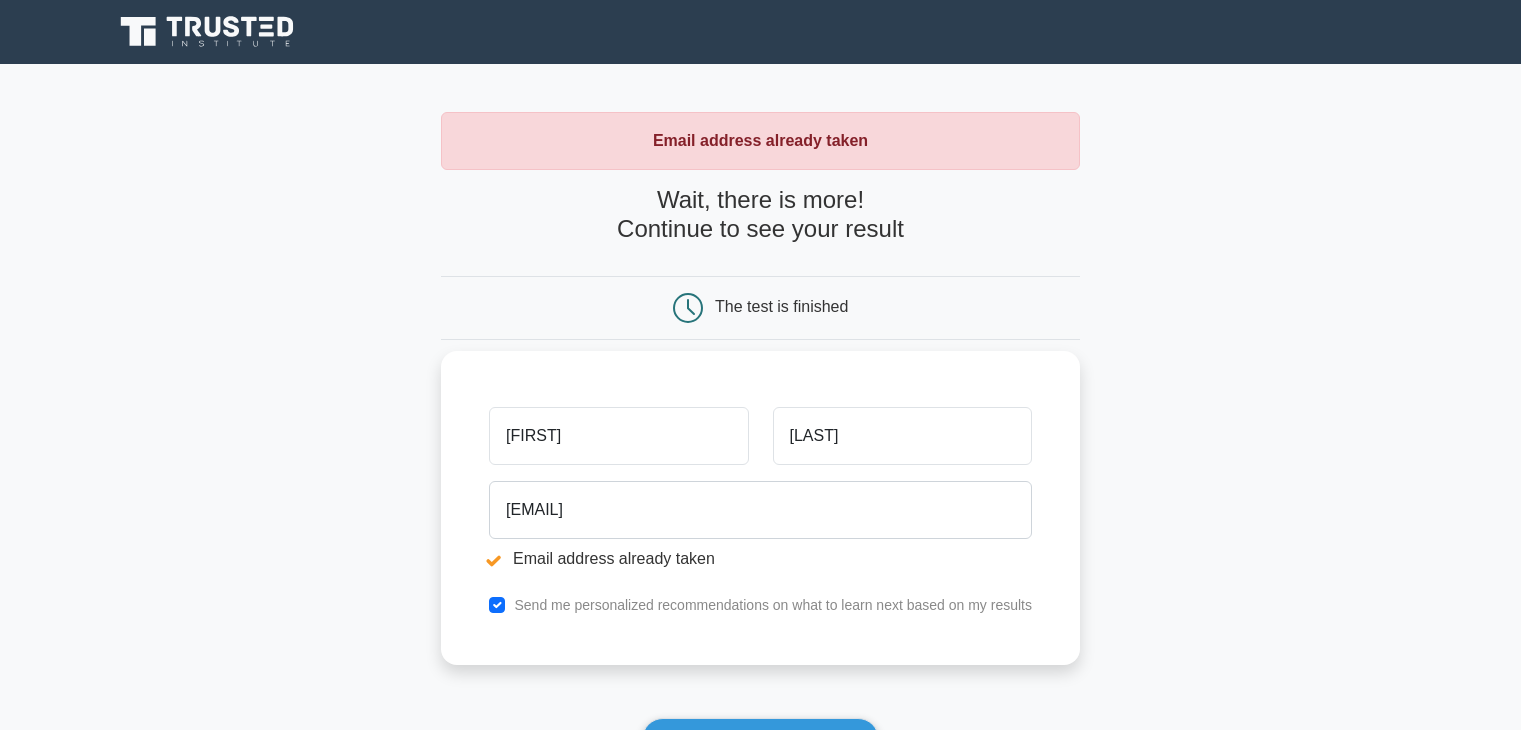 scroll, scrollTop: 0, scrollLeft: 0, axis: both 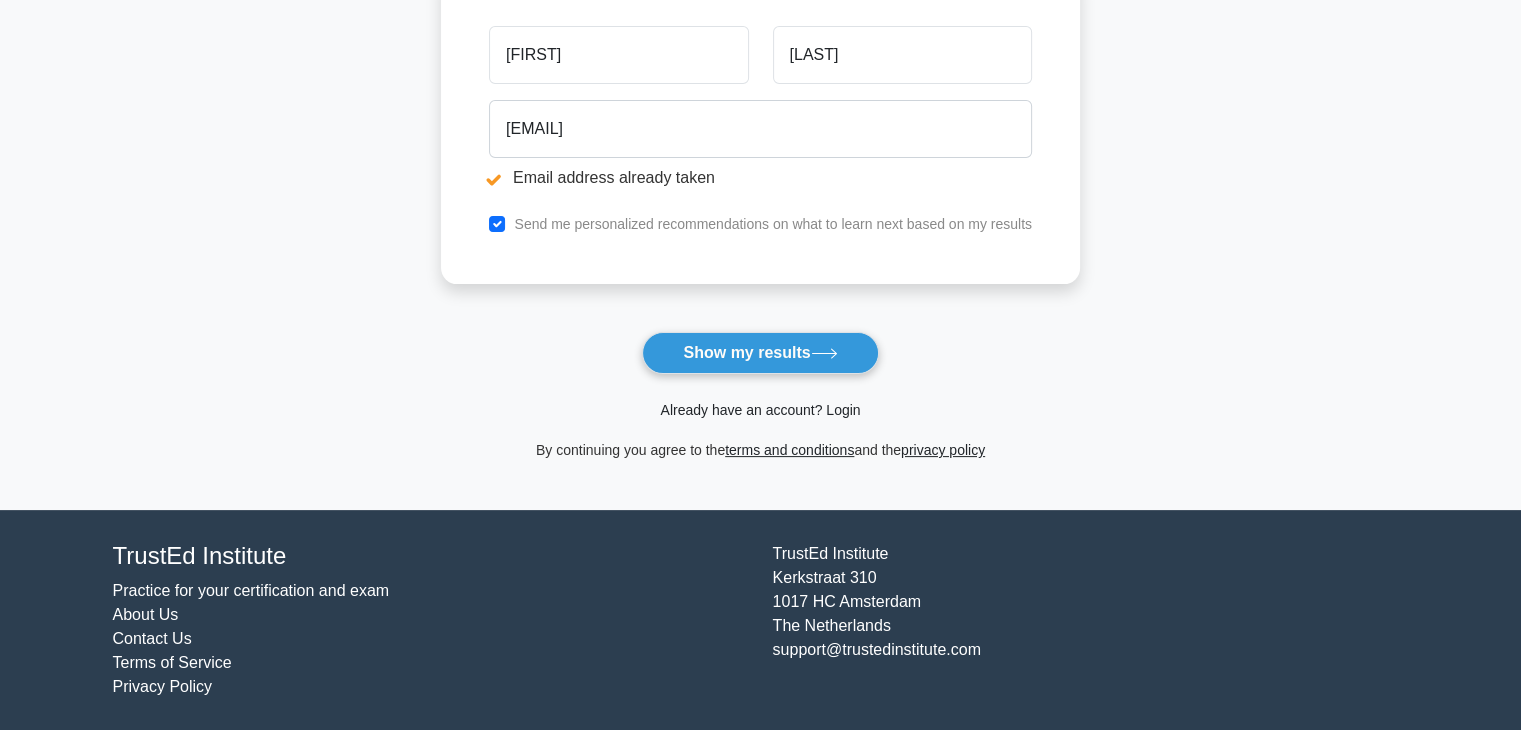 click on "Already have an account? Login" at bounding box center [760, 410] 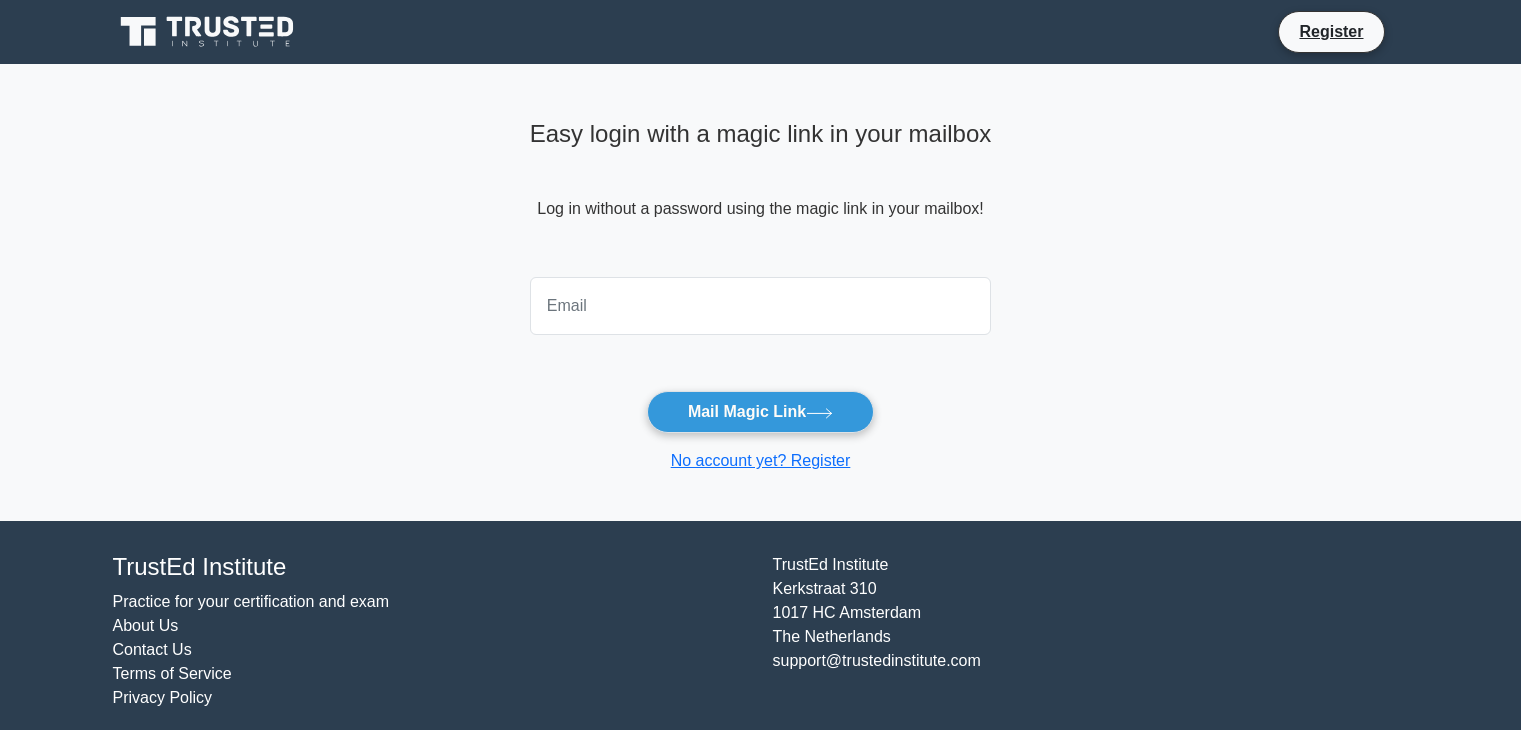 scroll, scrollTop: 0, scrollLeft: 0, axis: both 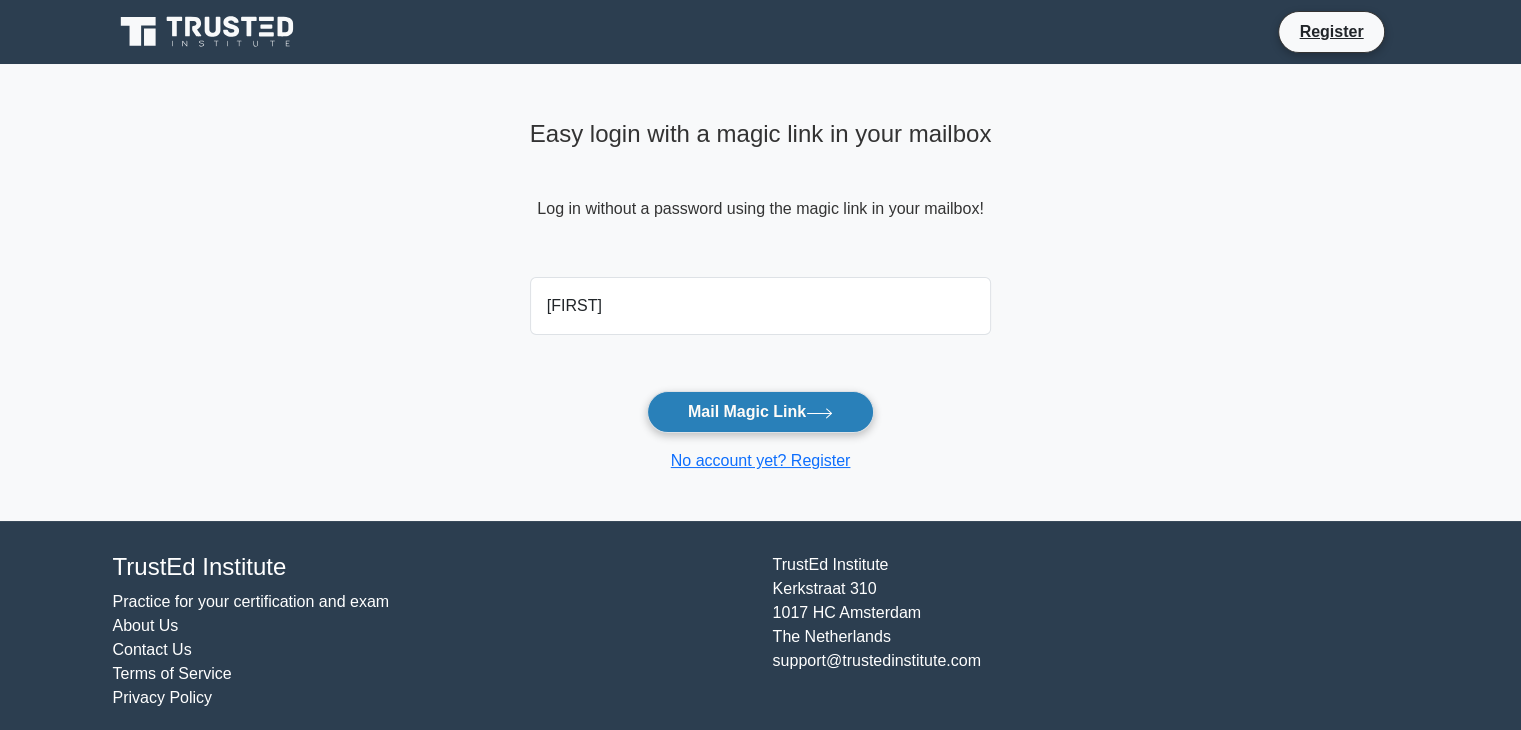 type on "sonamsethiya@example.com" 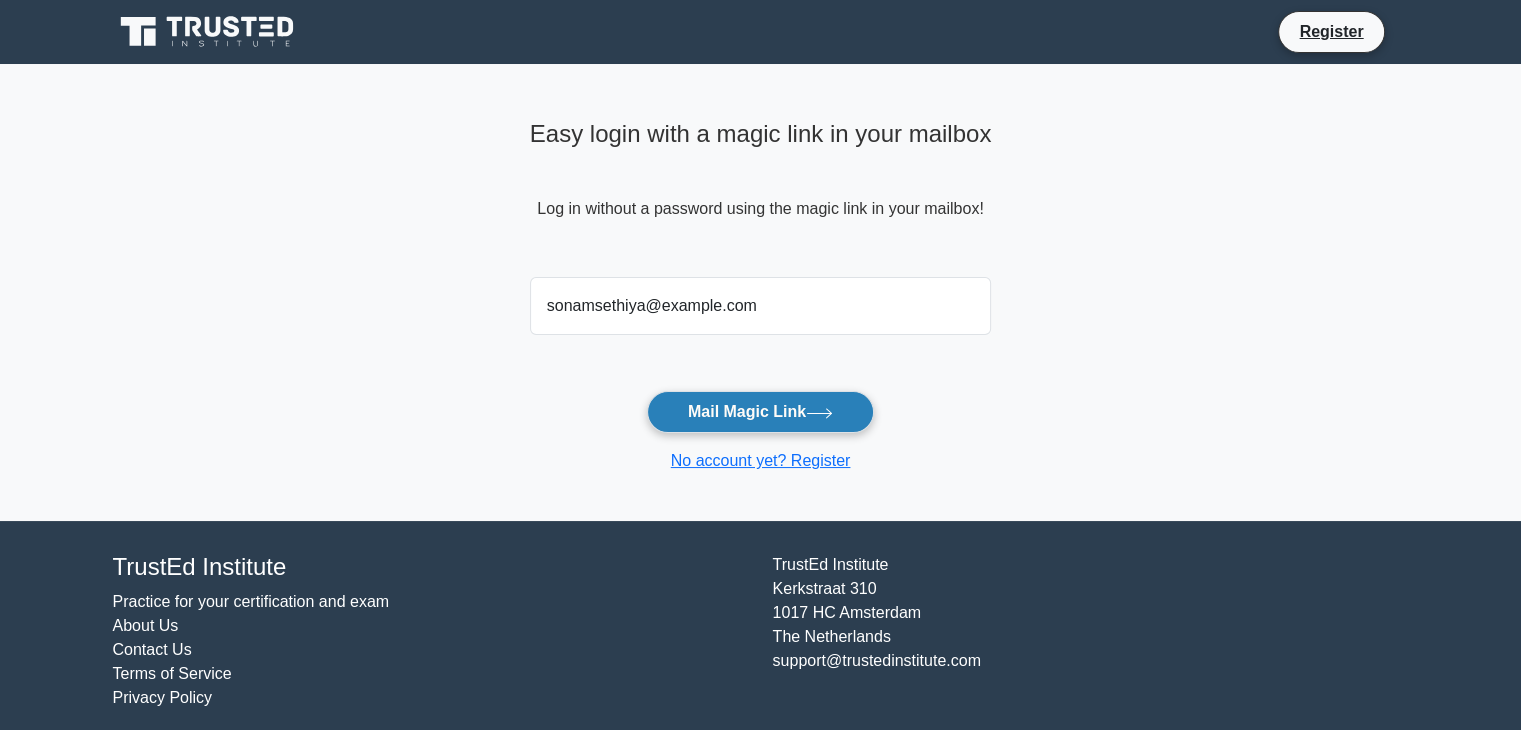 click on "Mail Magic Link" at bounding box center (760, 412) 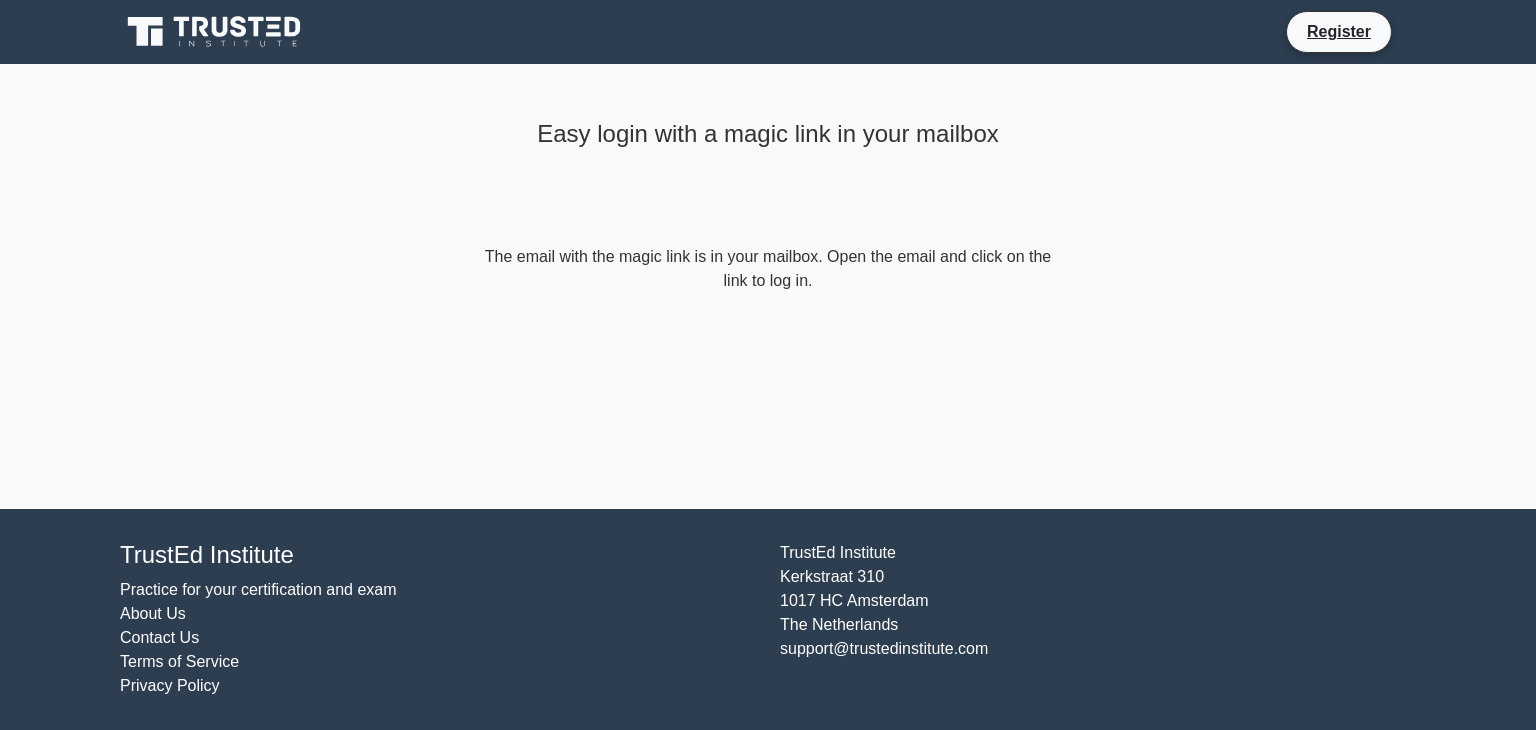 scroll, scrollTop: 0, scrollLeft: 0, axis: both 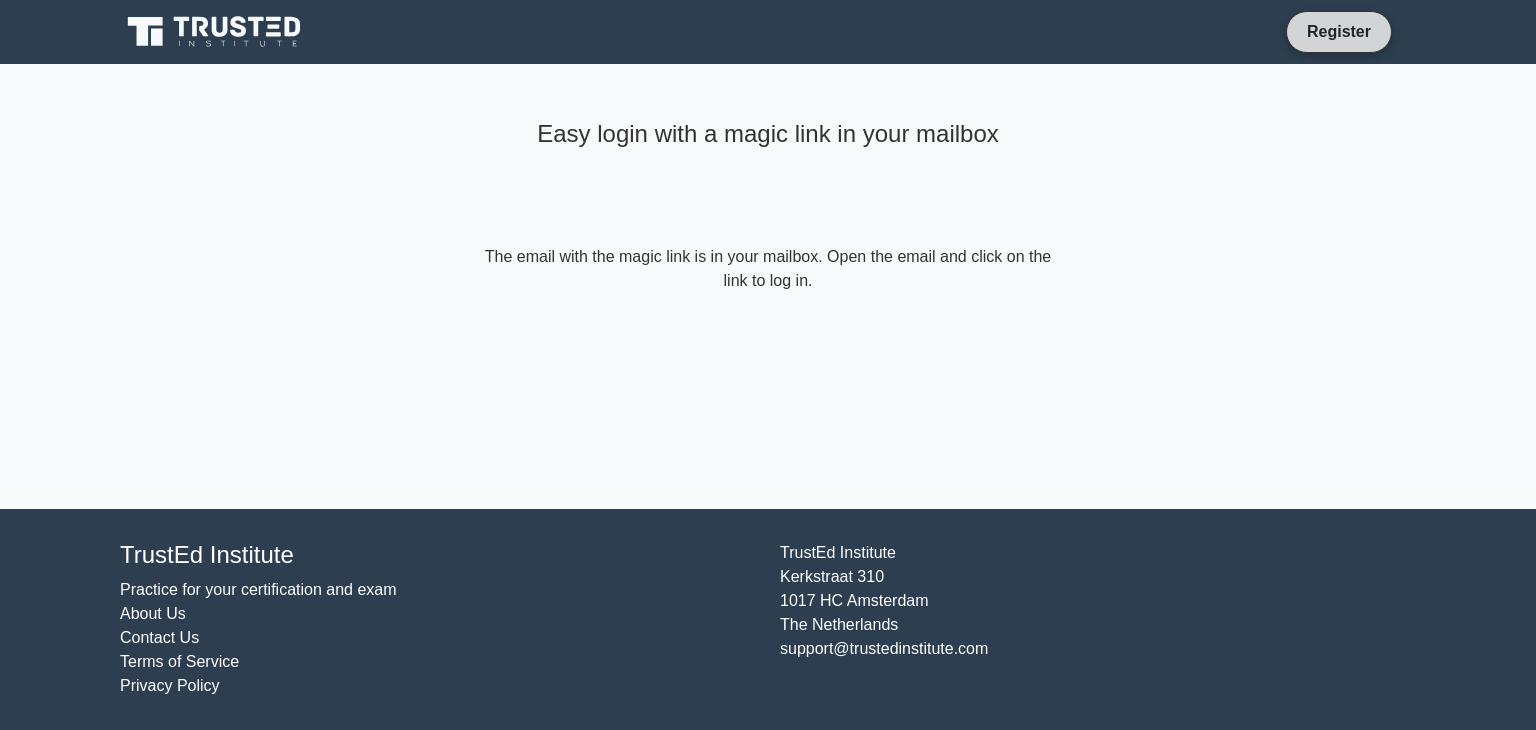 click on "Register" at bounding box center (1339, 31) 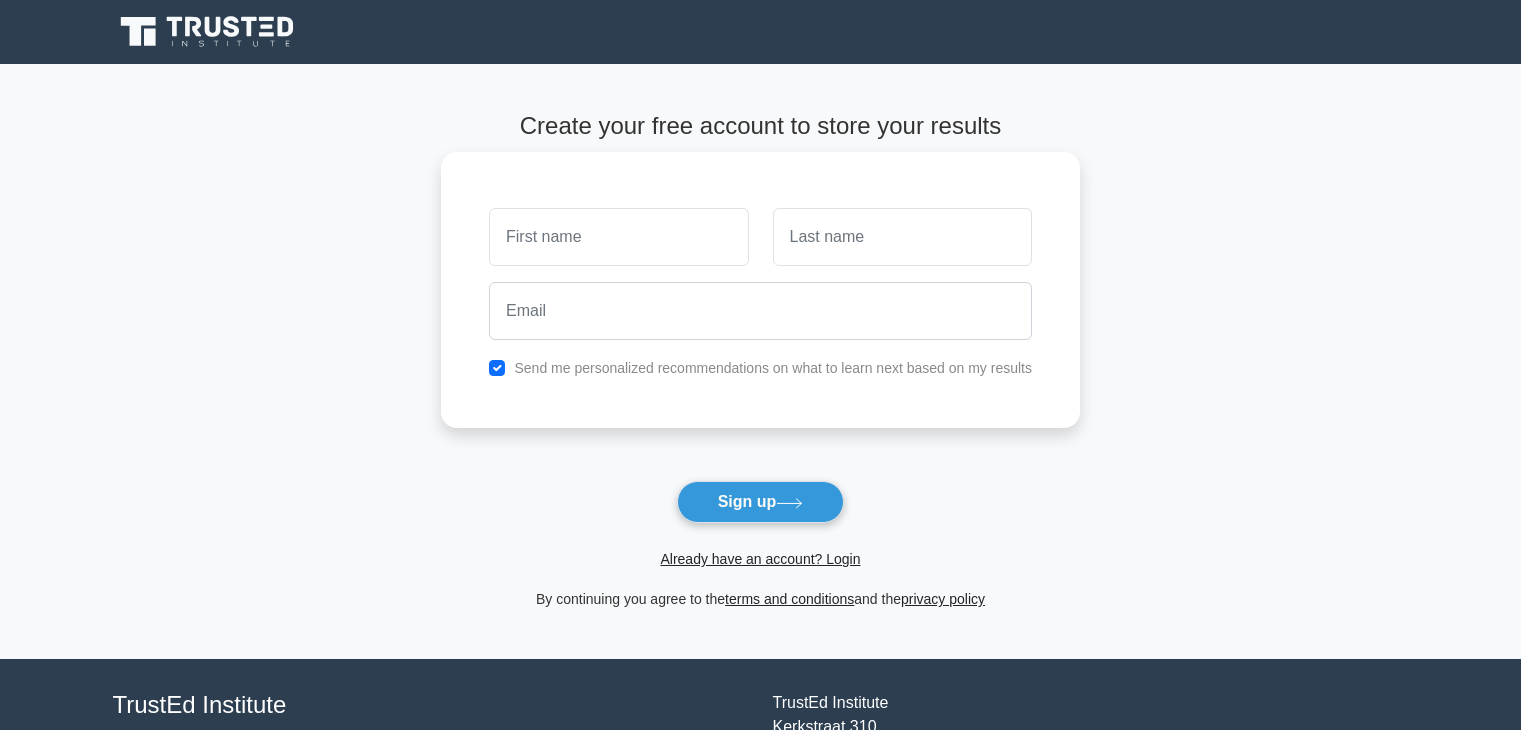 scroll, scrollTop: 0, scrollLeft: 0, axis: both 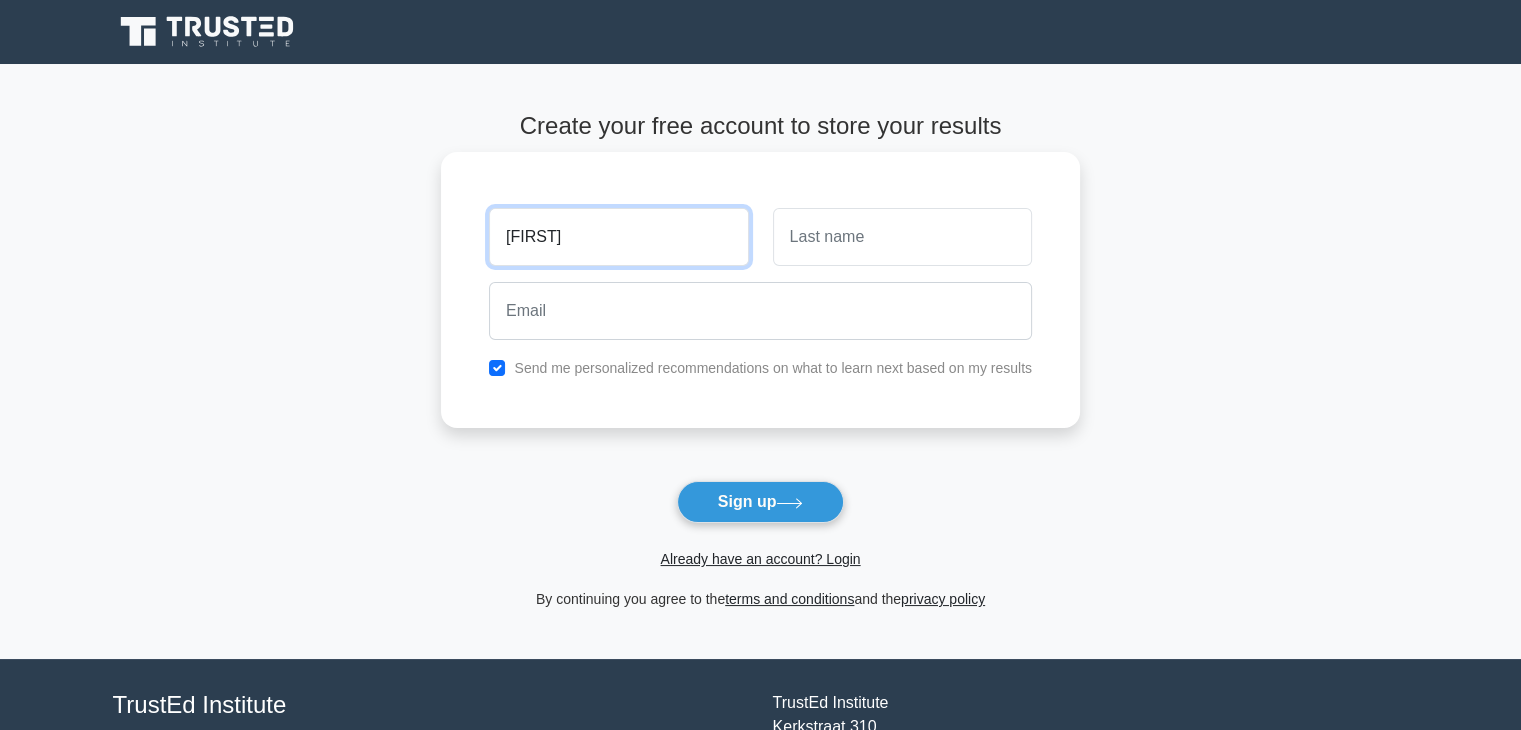 type on "[FIRST]" 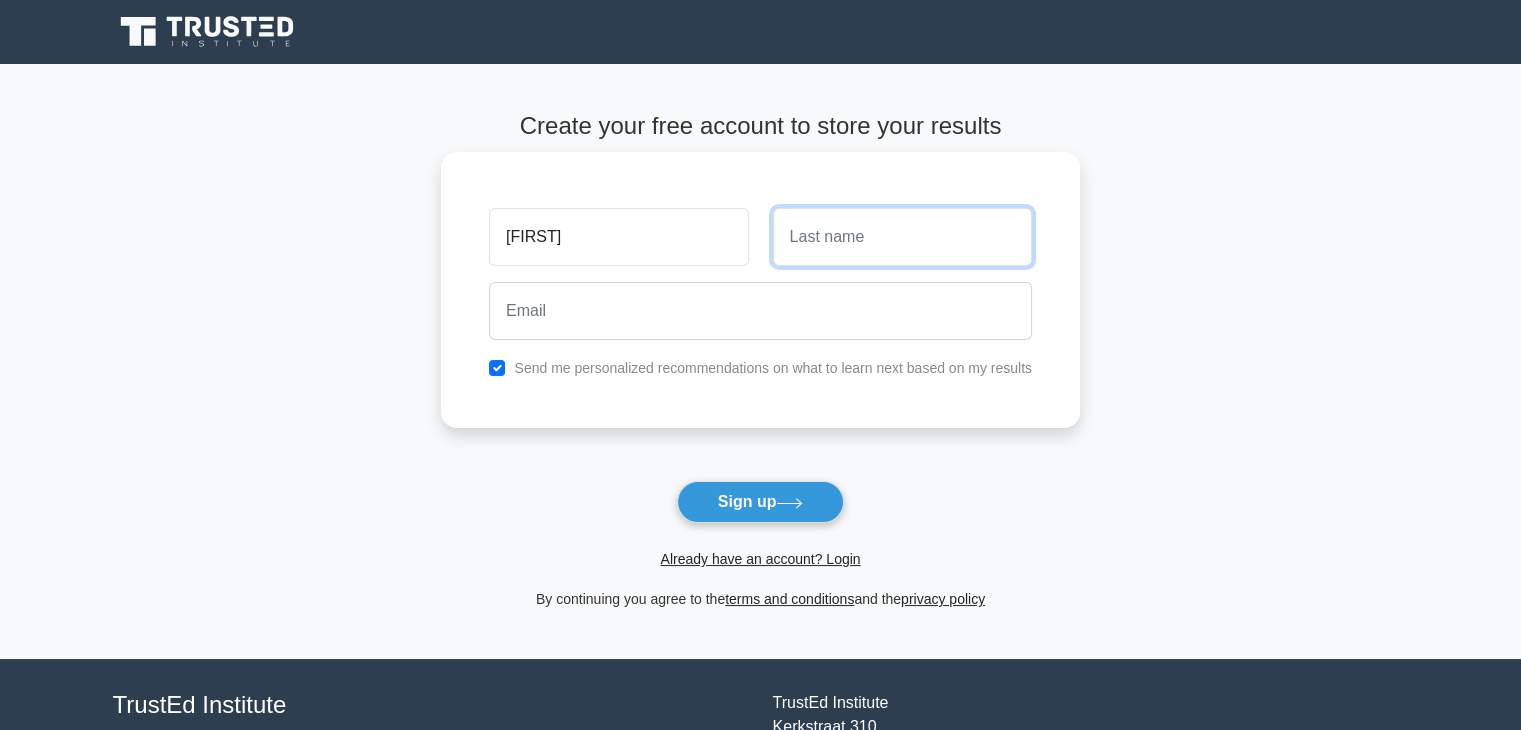 click at bounding box center [902, 237] 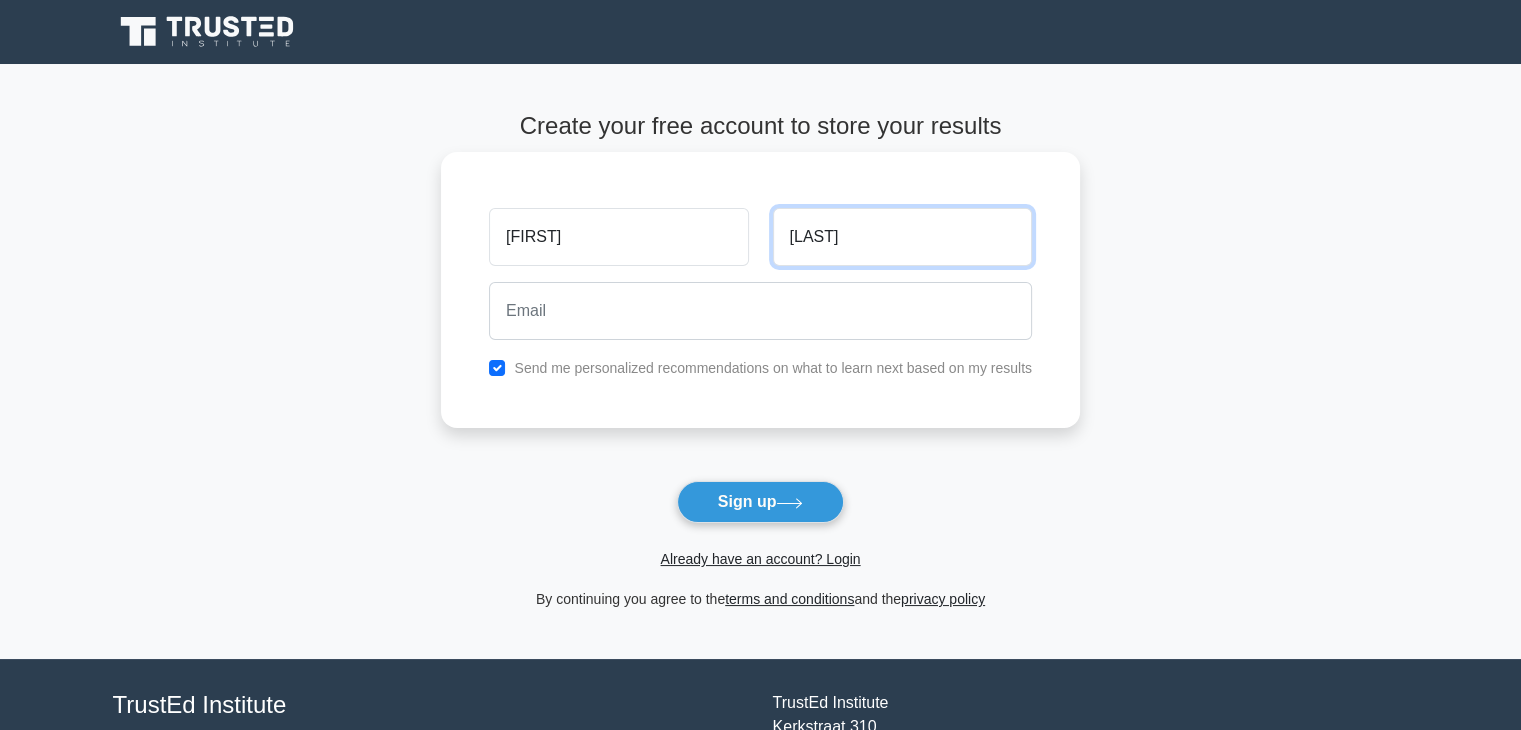 type on "sethiya" 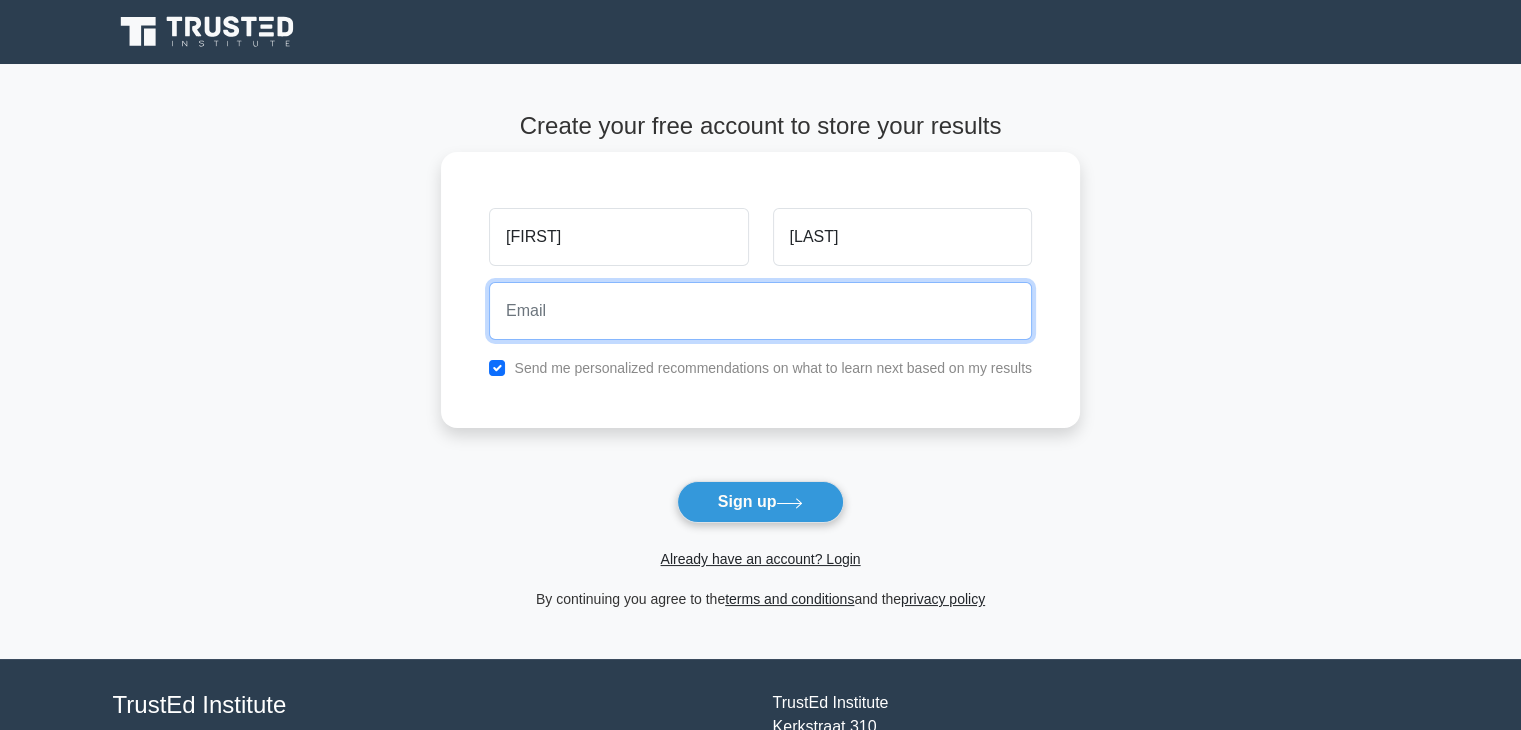 click at bounding box center (760, 311) 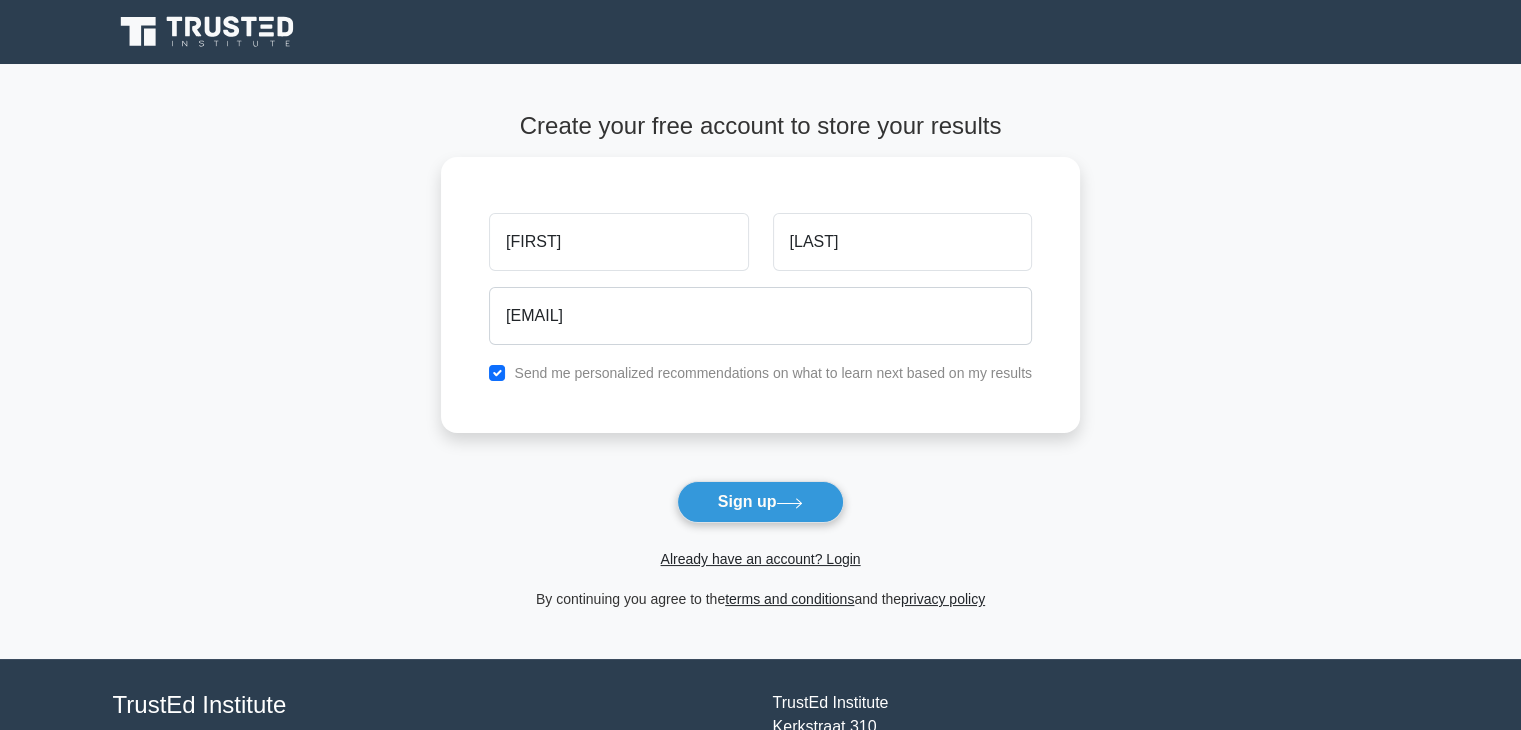 click on "Sign up" at bounding box center (761, 502) 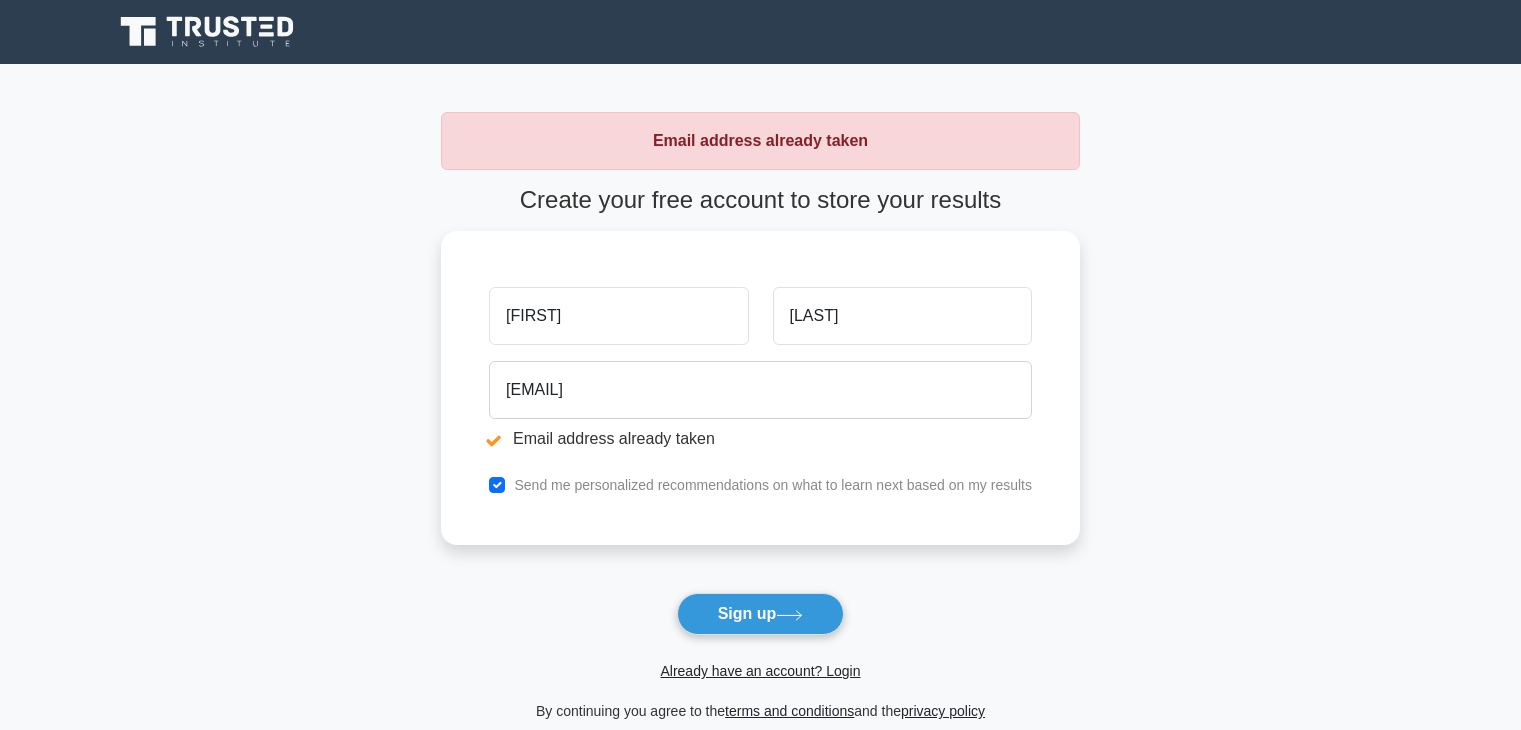 scroll, scrollTop: 0, scrollLeft: 0, axis: both 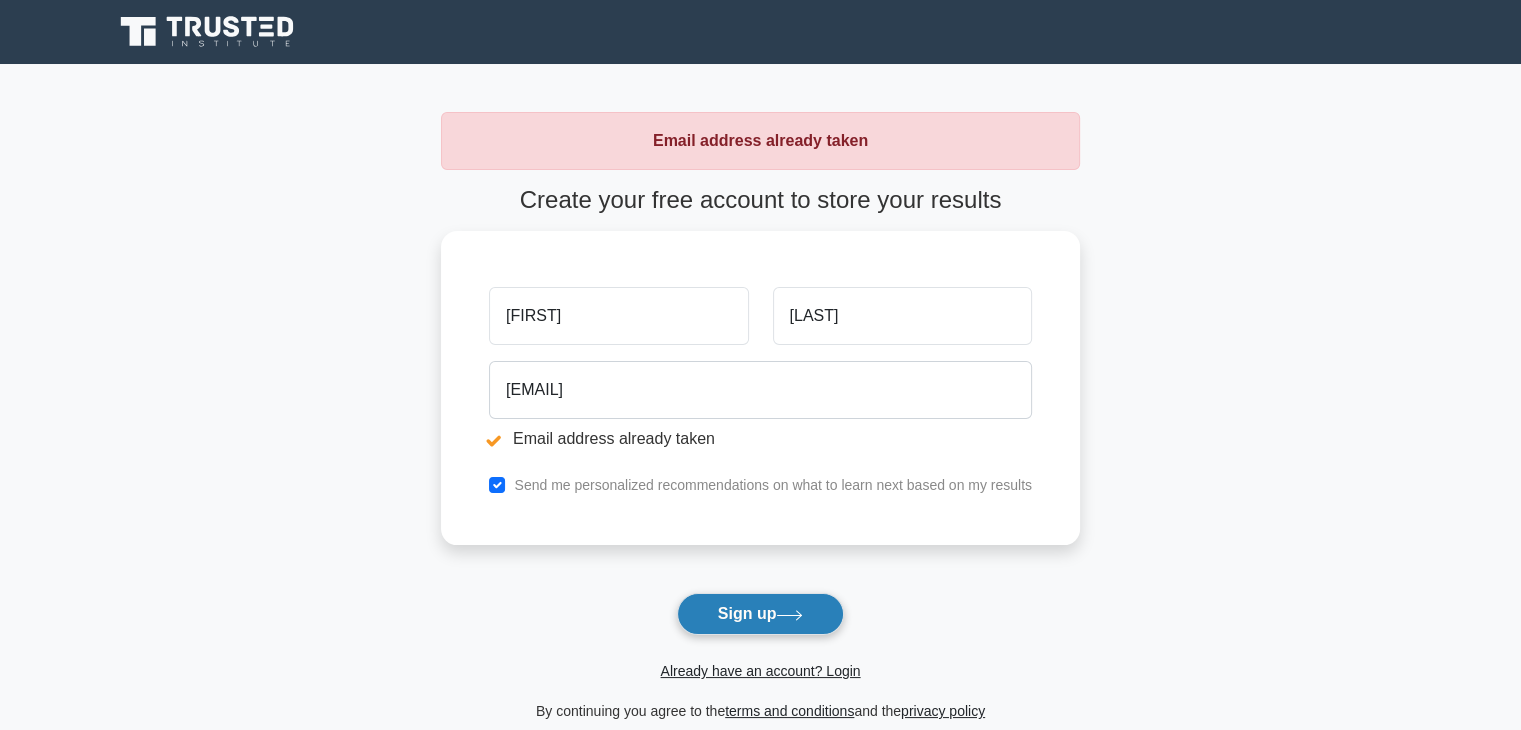 click on "Sign up" at bounding box center [761, 614] 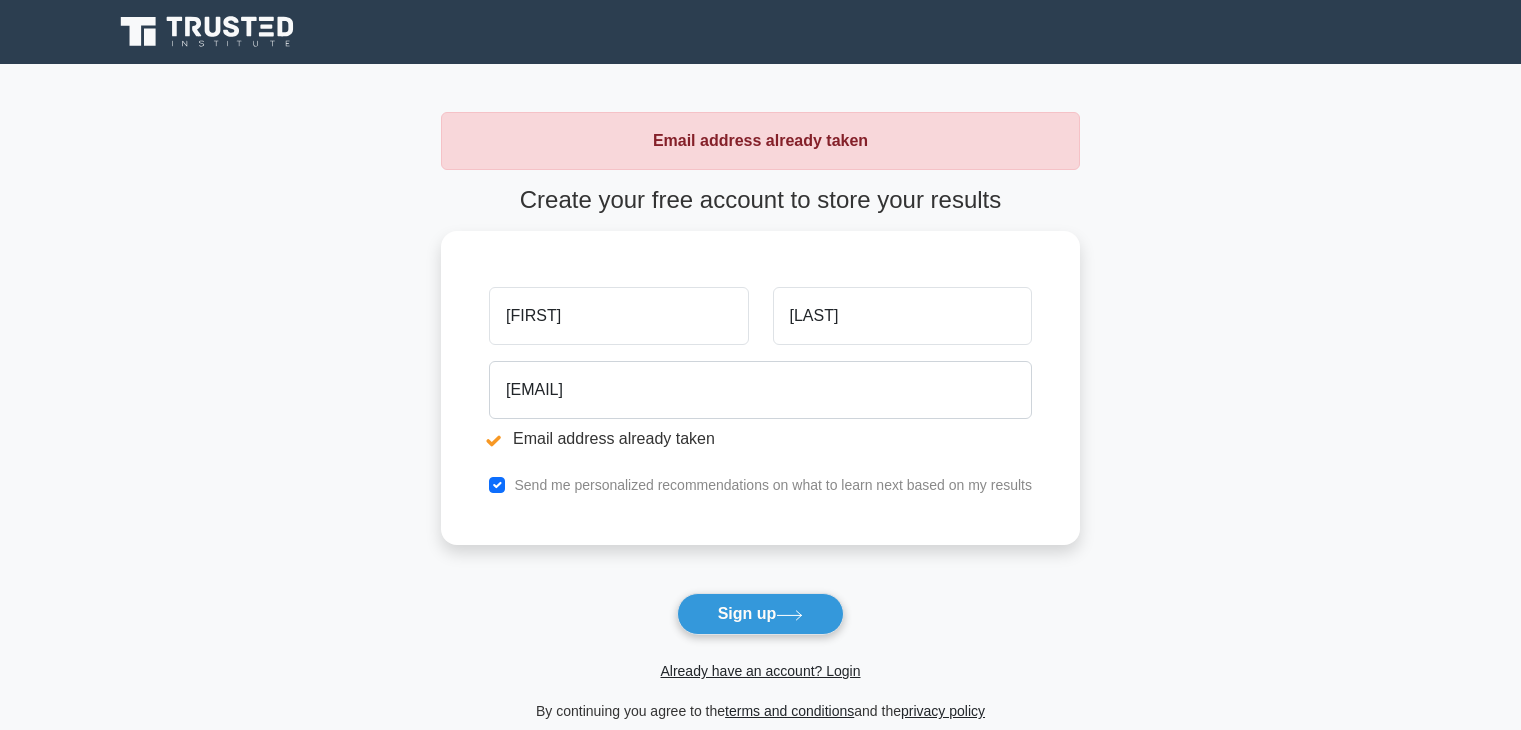 scroll, scrollTop: 0, scrollLeft: 0, axis: both 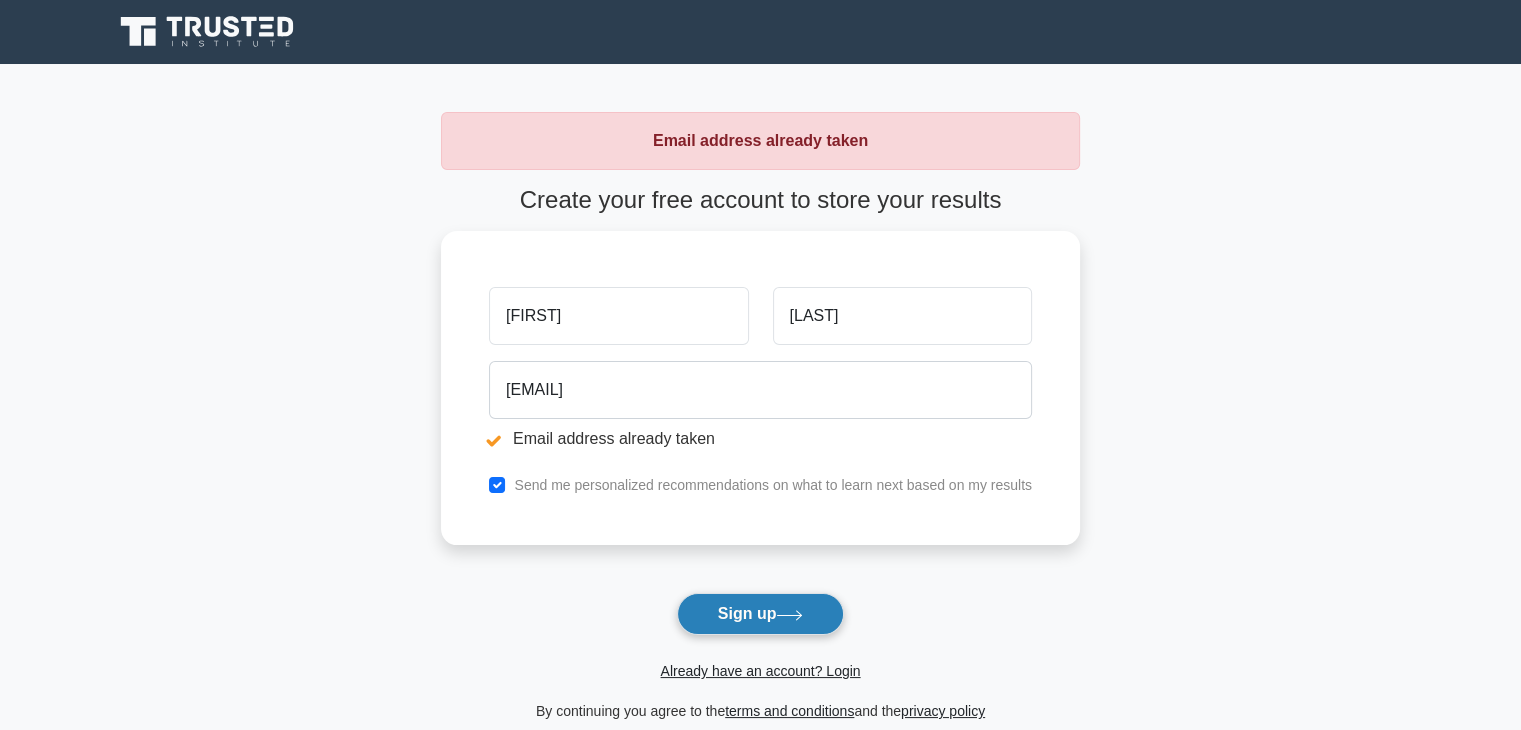 click on "Sign up" at bounding box center (761, 614) 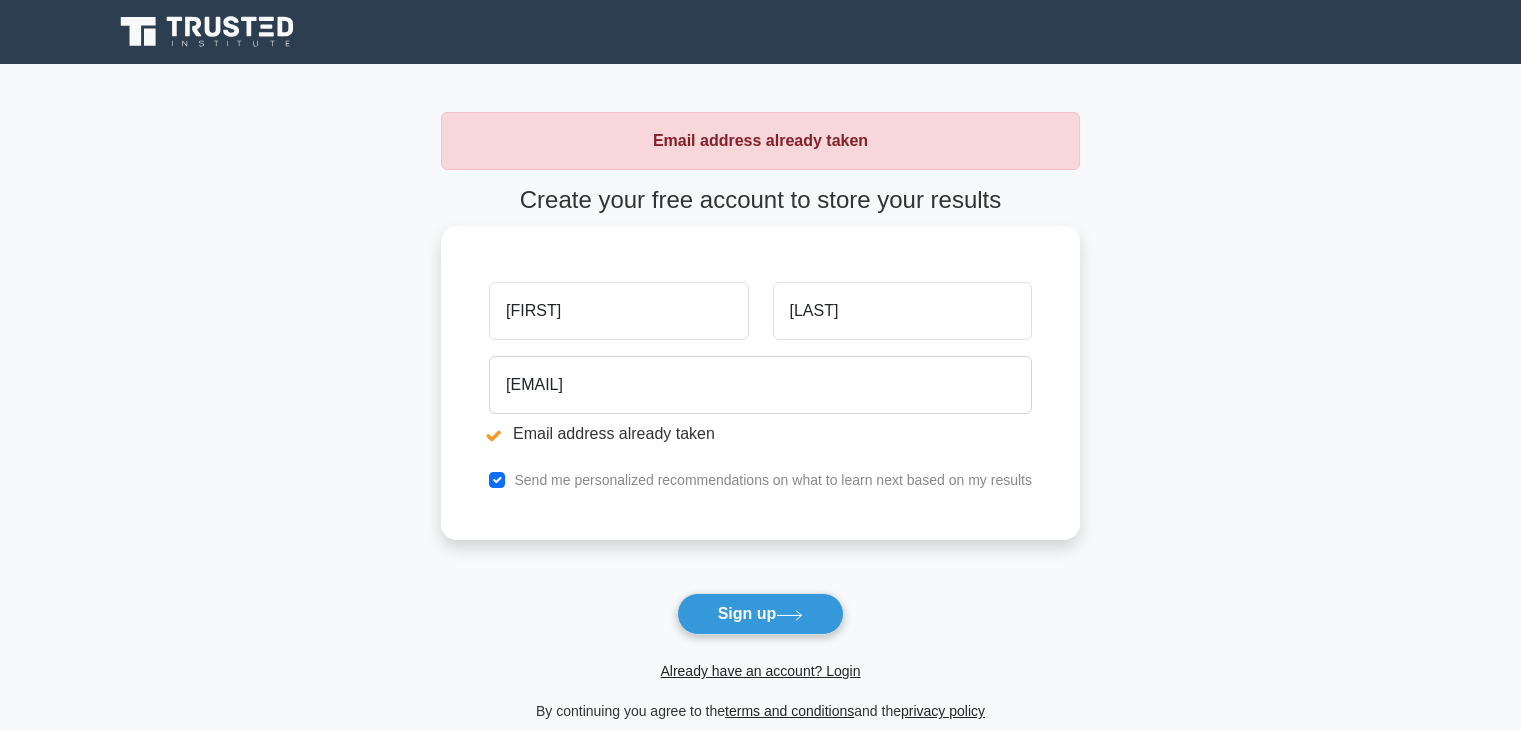 scroll, scrollTop: 0, scrollLeft: 0, axis: both 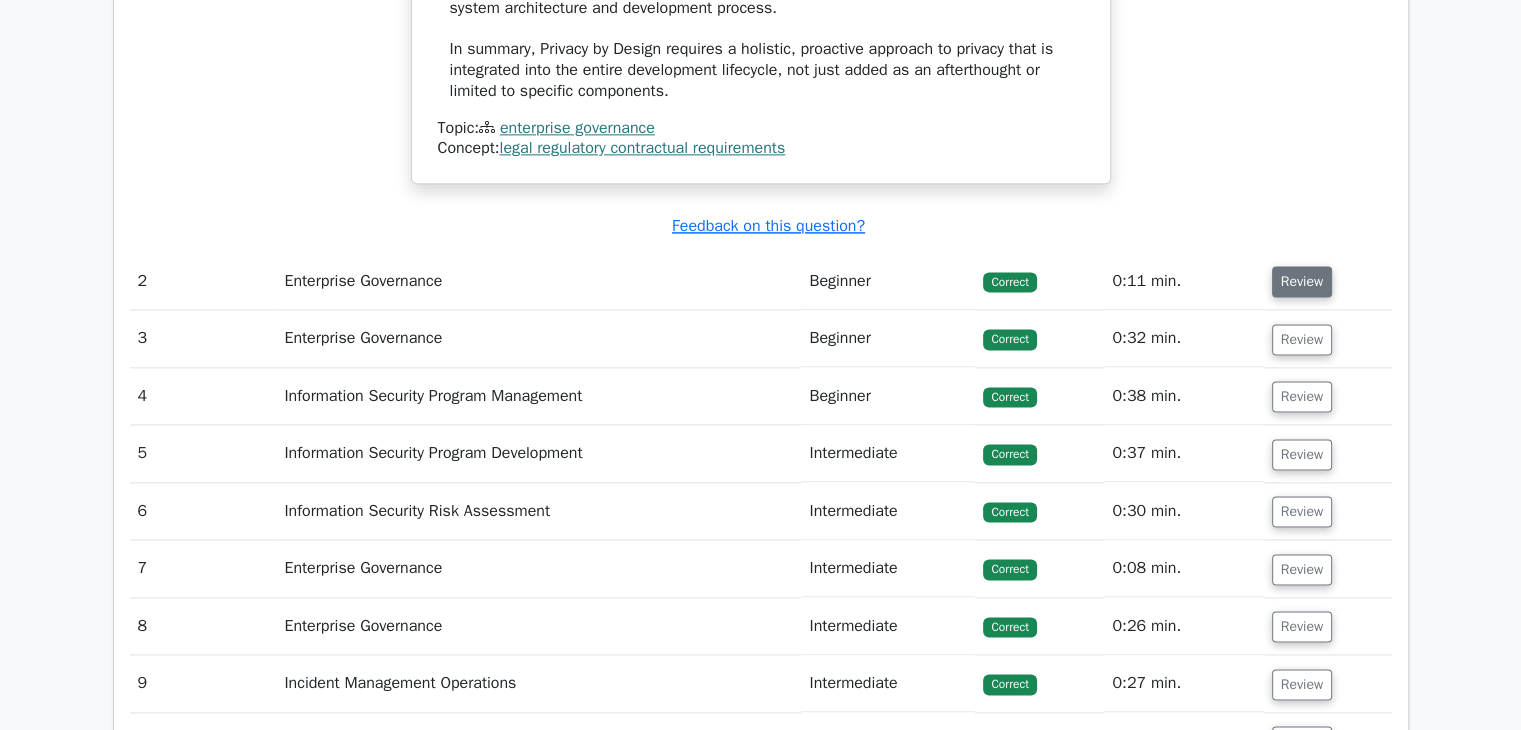 click on "Review" at bounding box center [1302, 281] 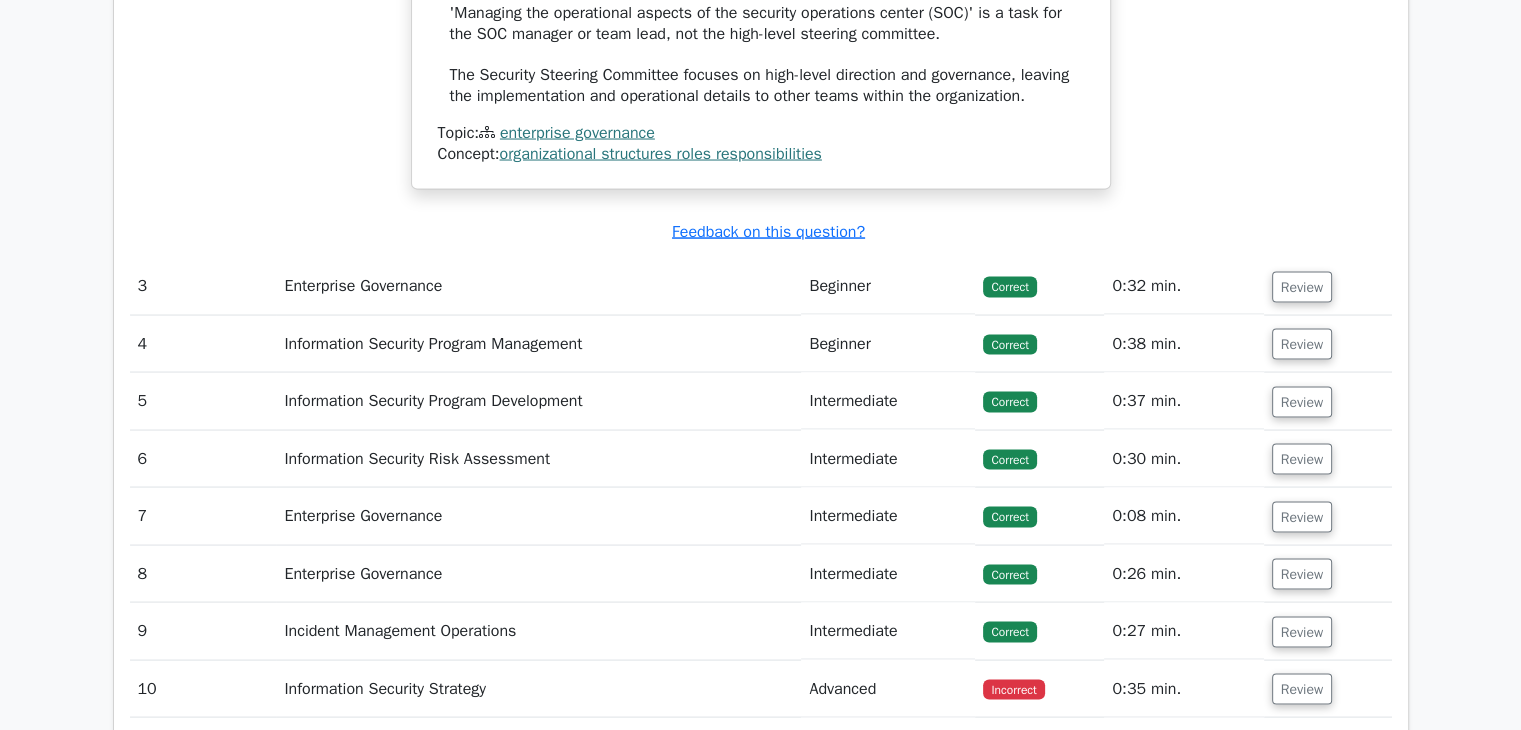 scroll, scrollTop: 3800, scrollLeft: 0, axis: vertical 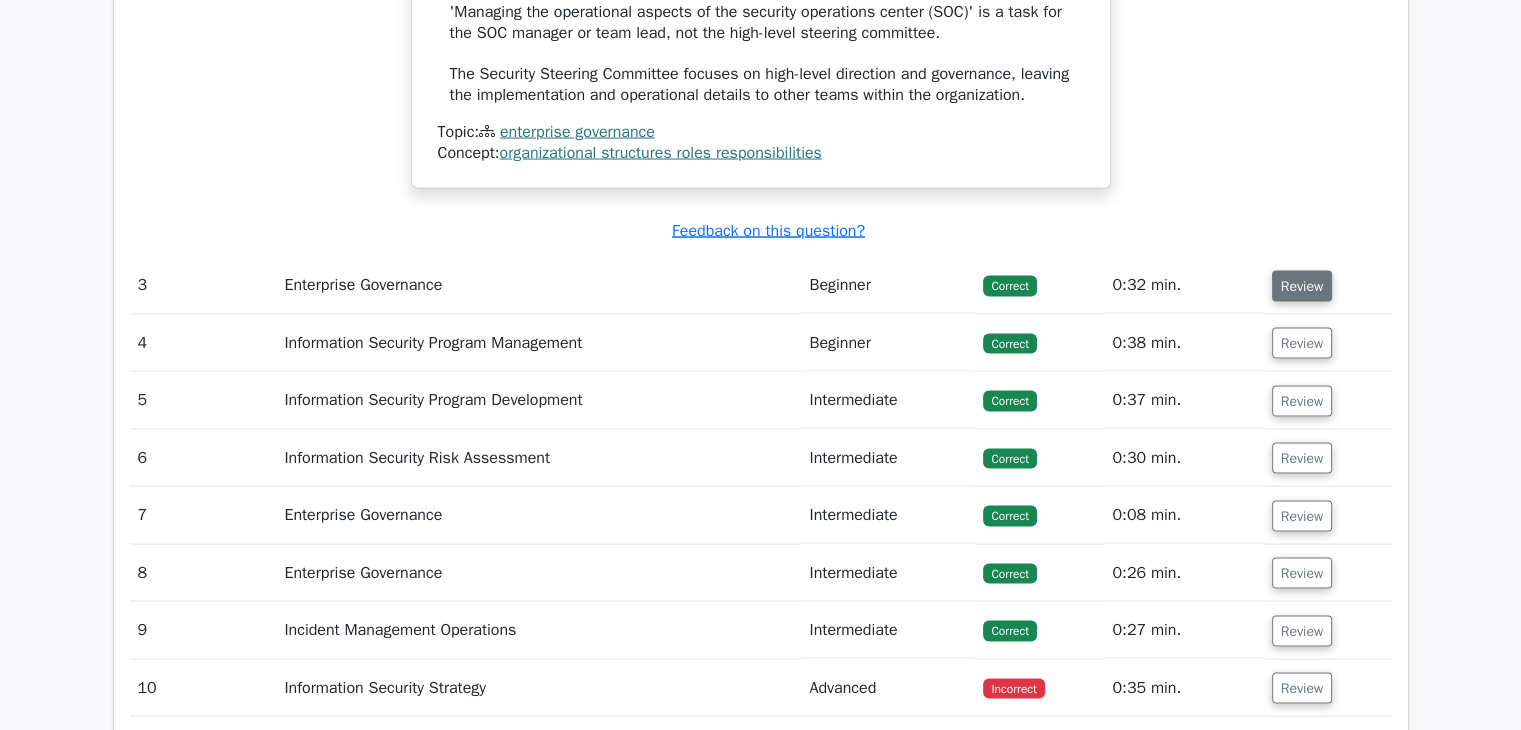 click on "Review" at bounding box center (1302, 285) 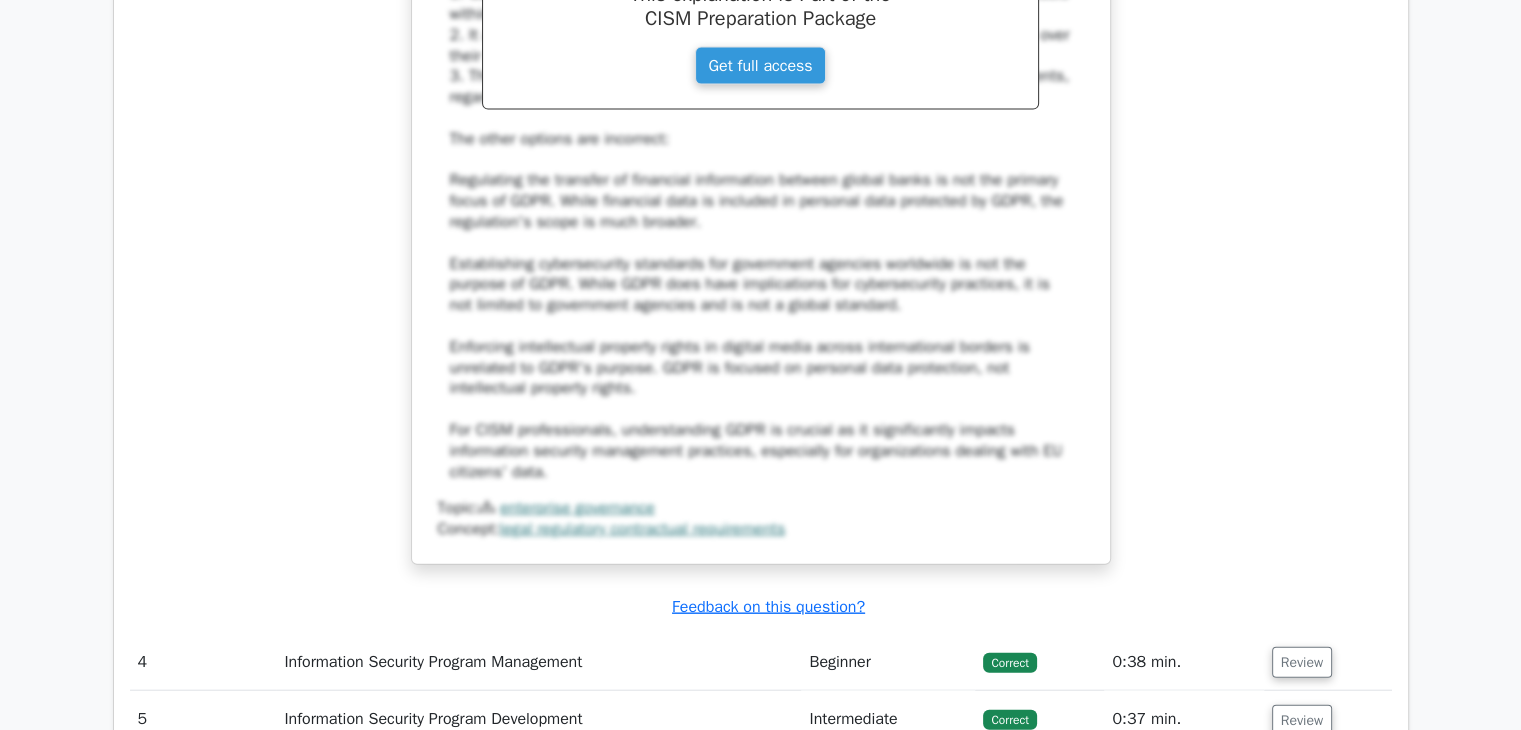 scroll, scrollTop: 4900, scrollLeft: 0, axis: vertical 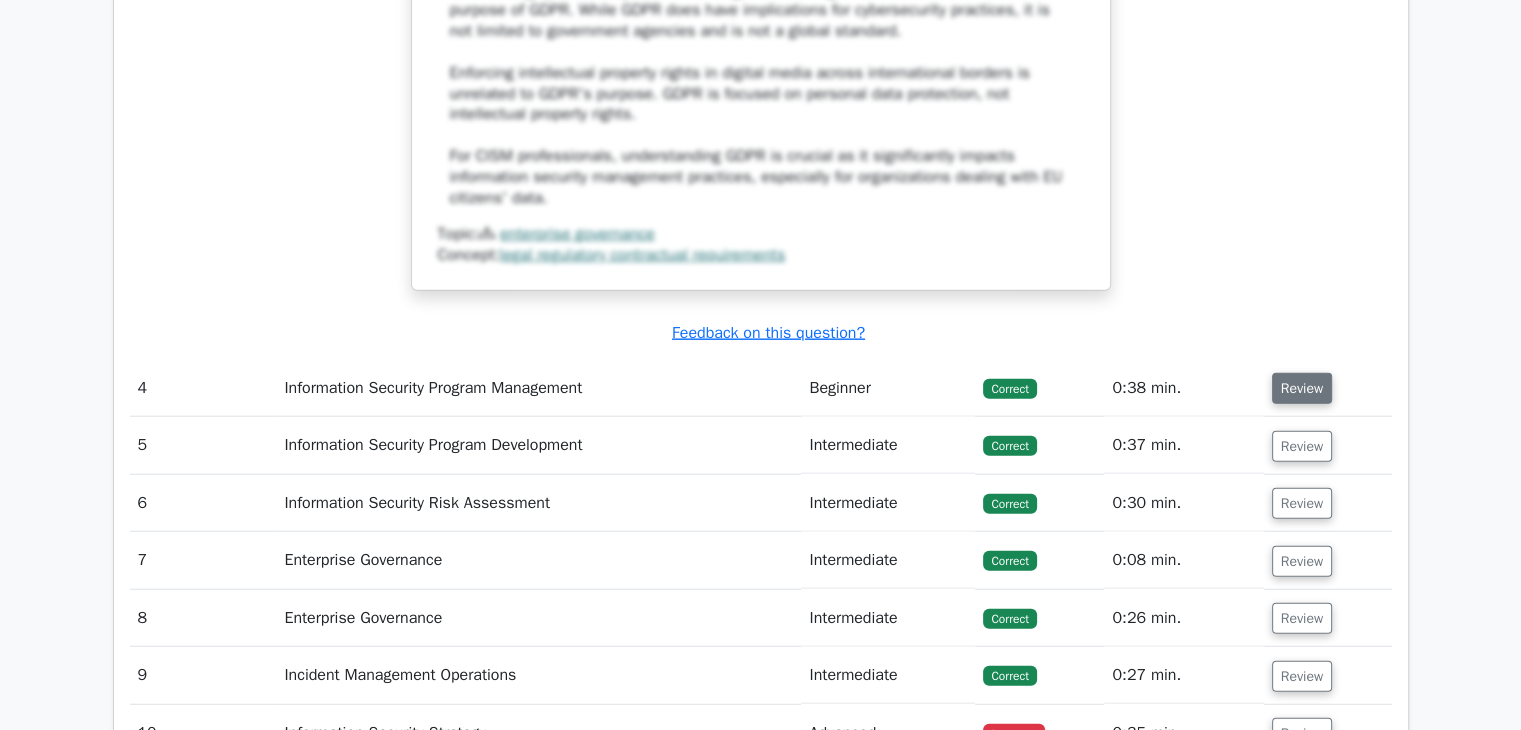 click on "Review" at bounding box center [1302, 388] 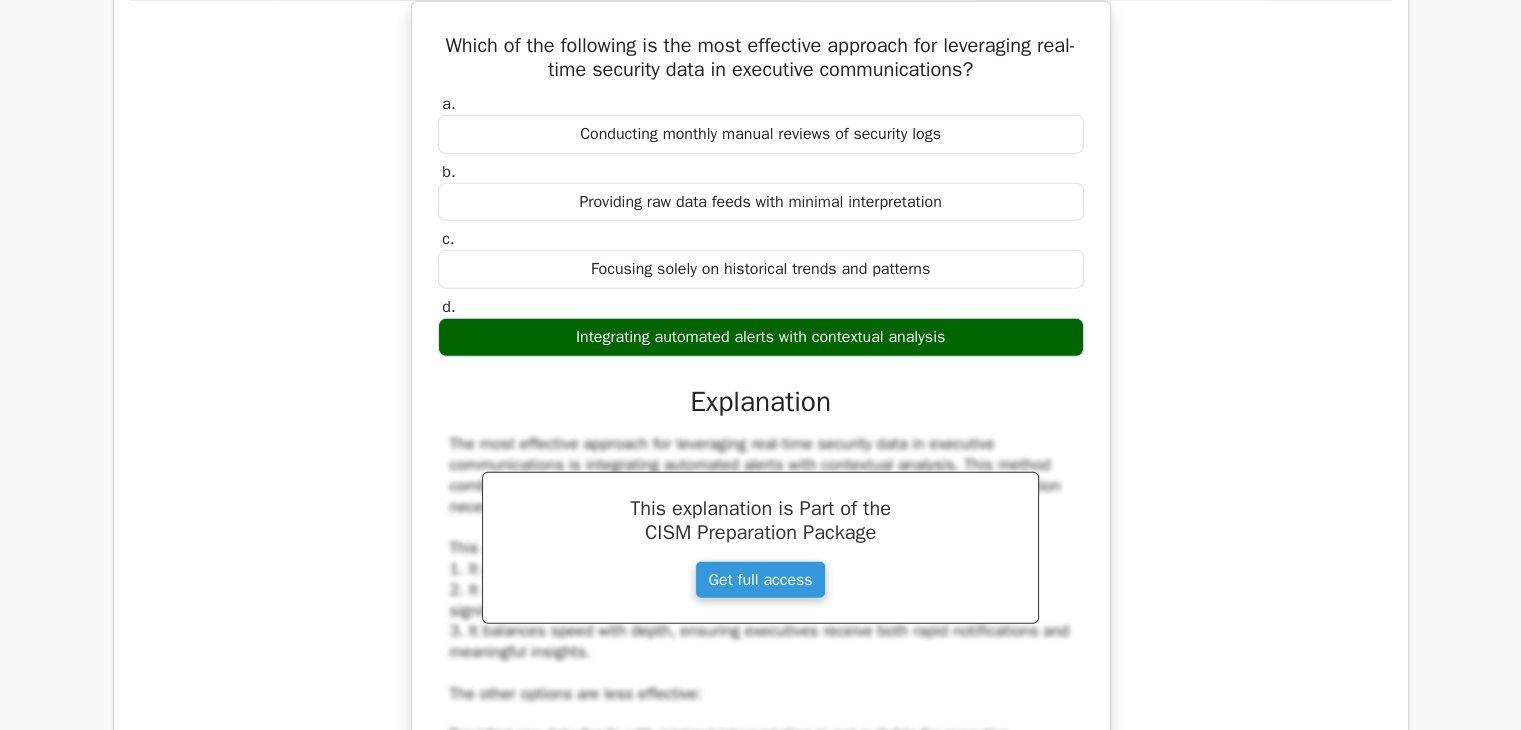 scroll, scrollTop: 5200, scrollLeft: 0, axis: vertical 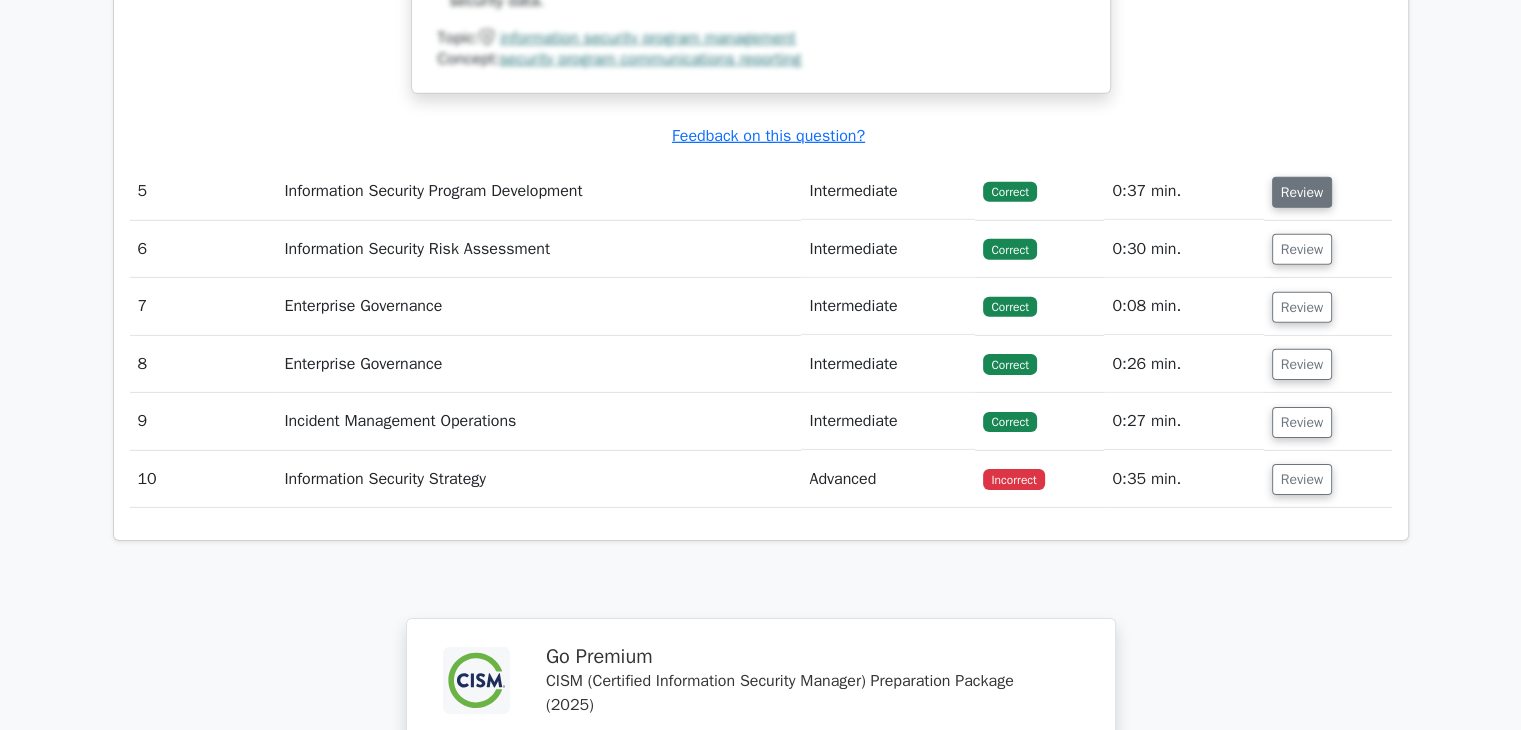 click on "Review" at bounding box center (1302, 192) 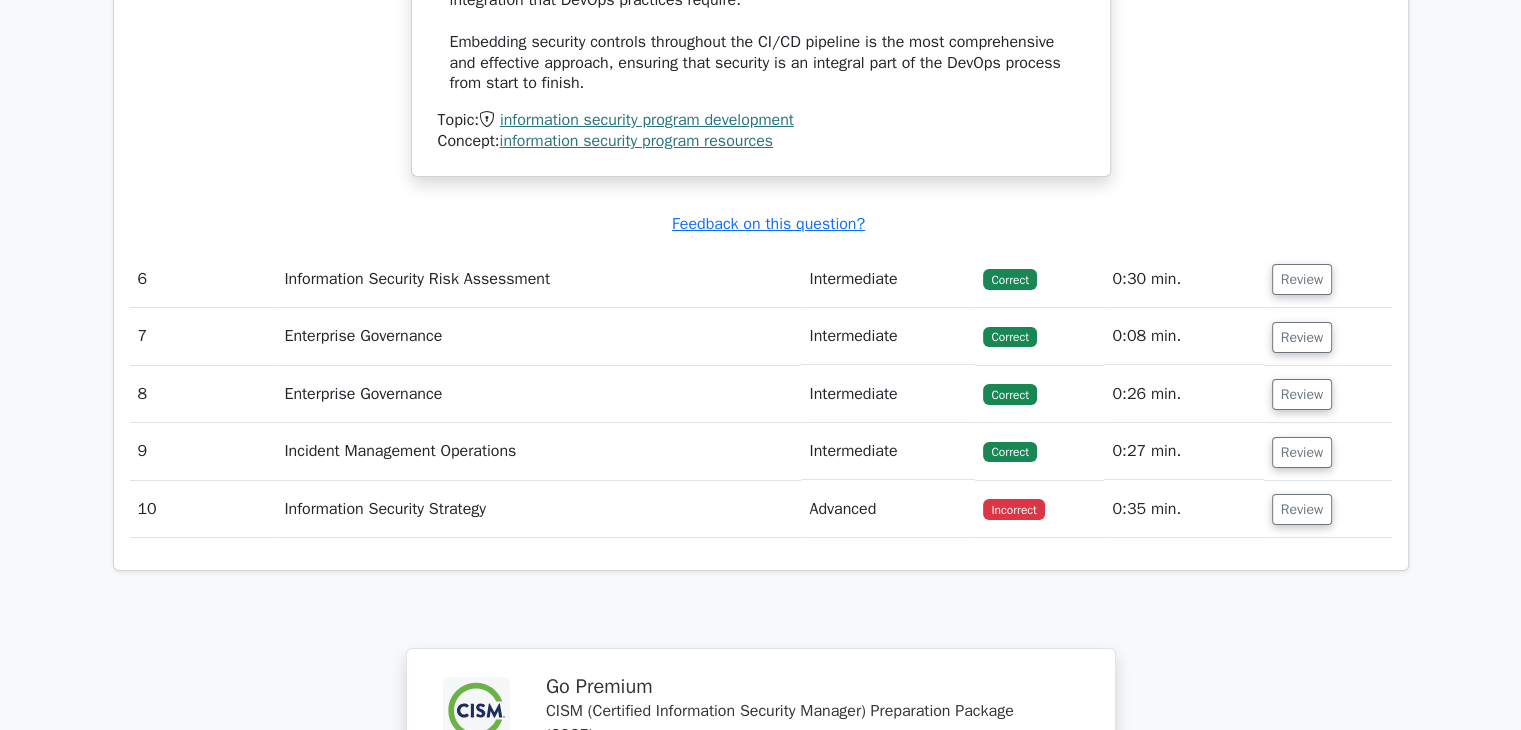 scroll, scrollTop: 7500, scrollLeft: 0, axis: vertical 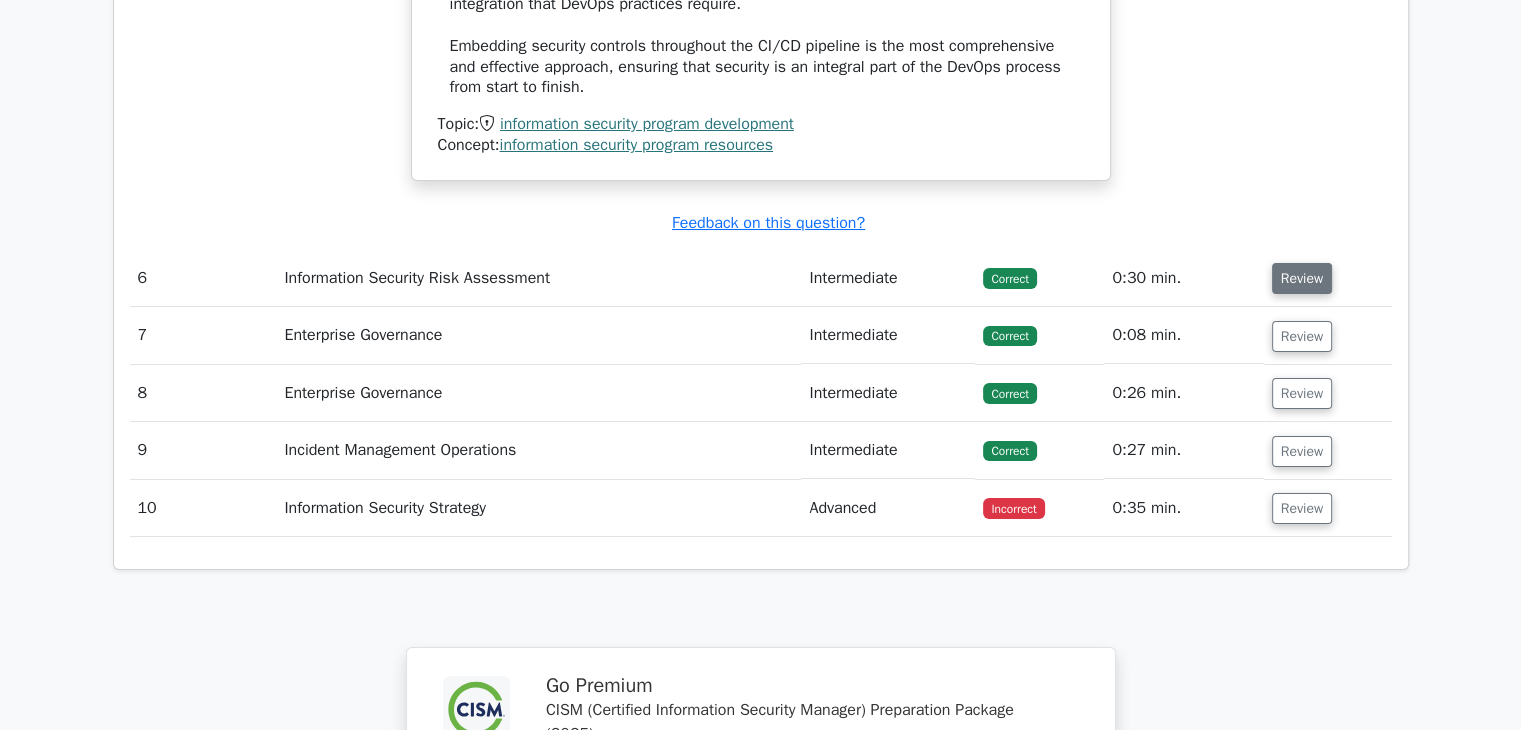 click on "Review" at bounding box center (1302, 278) 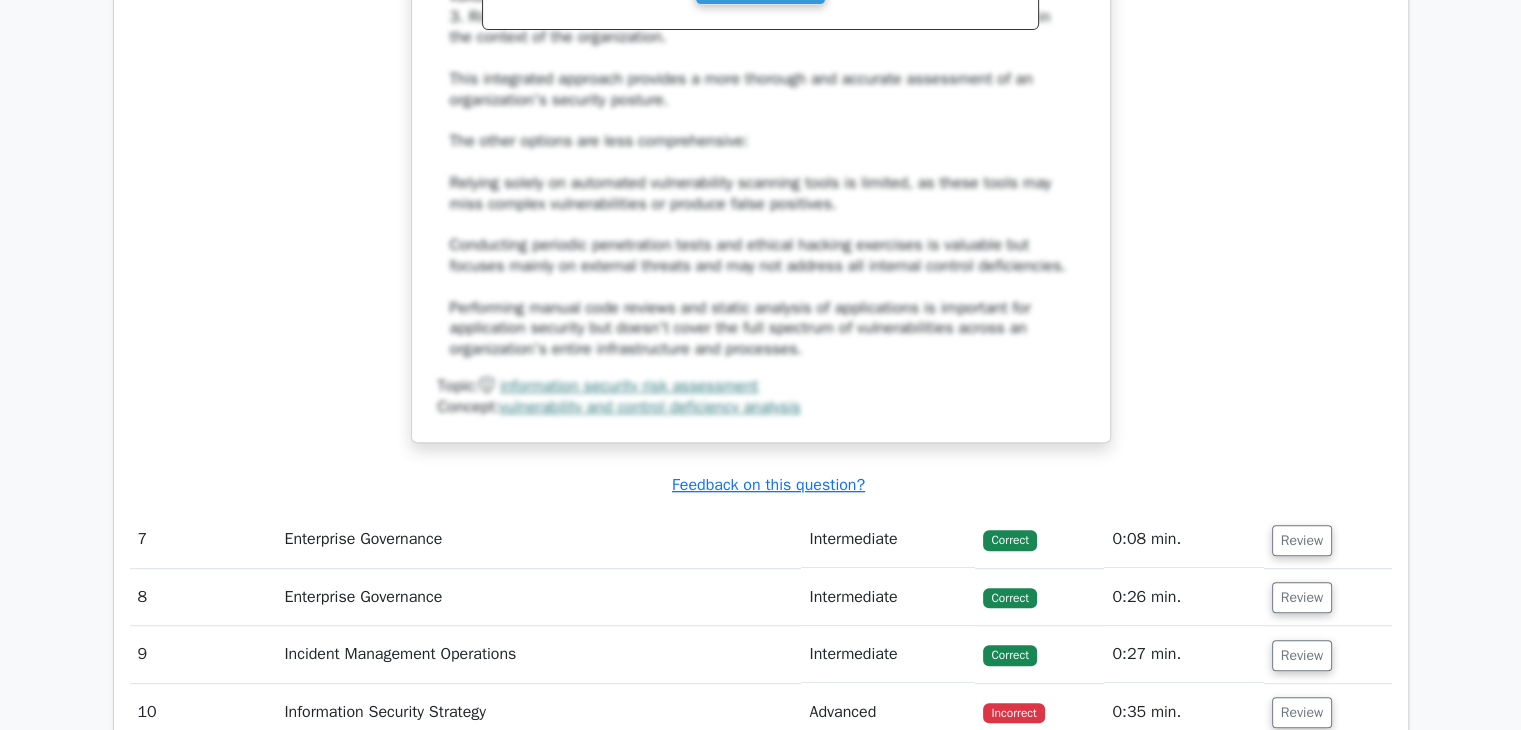 scroll, scrollTop: 8700, scrollLeft: 0, axis: vertical 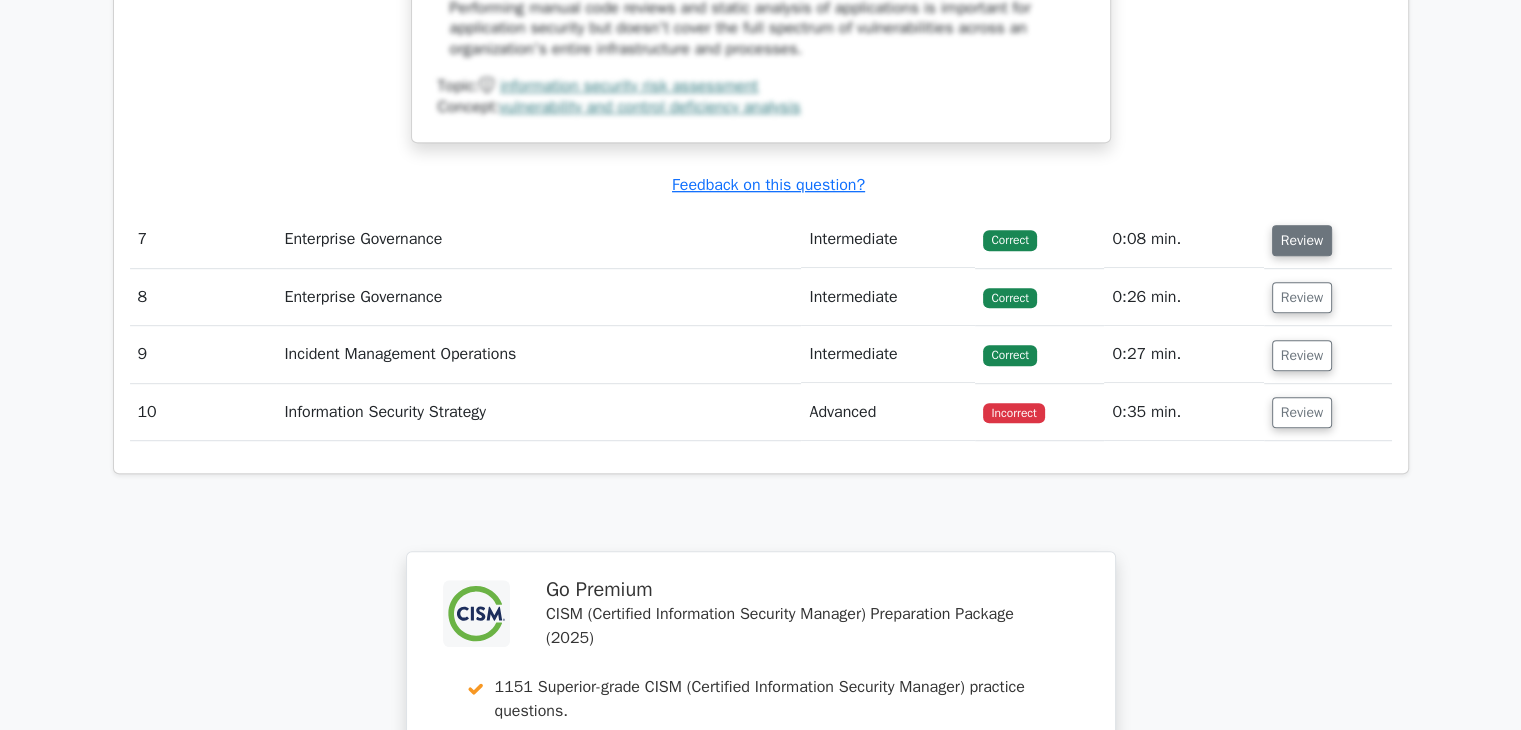 click on "Review" at bounding box center [1302, 240] 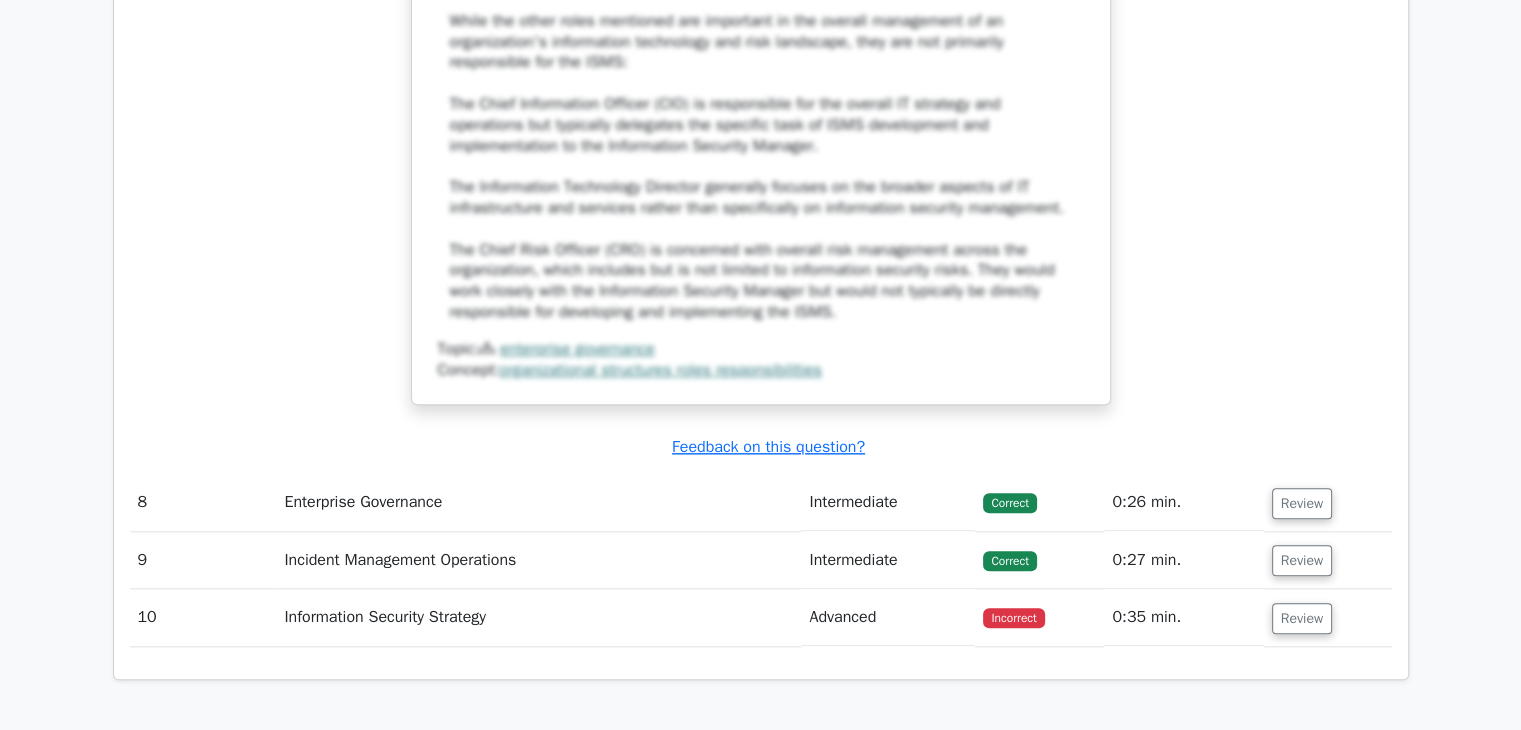 scroll, scrollTop: 9600, scrollLeft: 0, axis: vertical 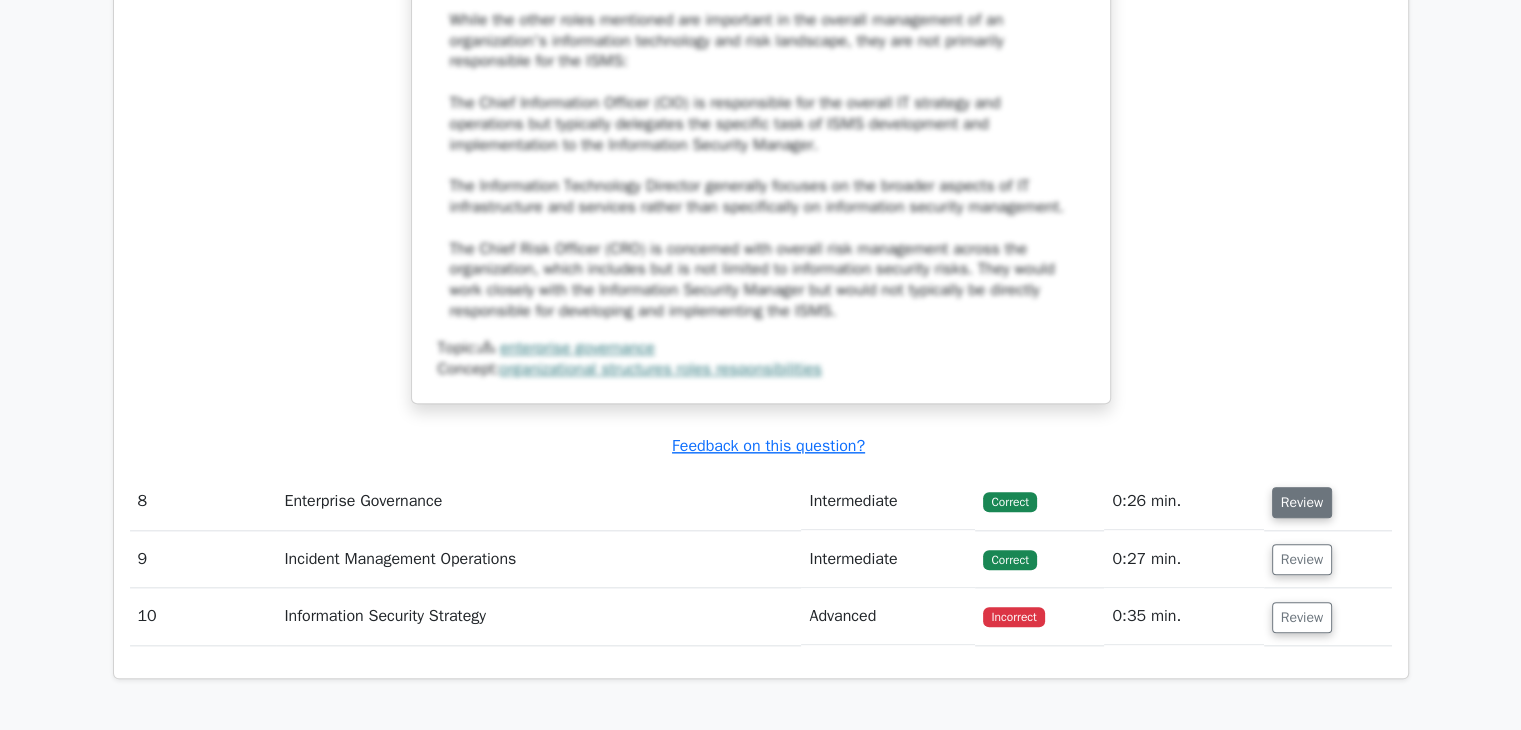 click on "Review" at bounding box center (1302, 502) 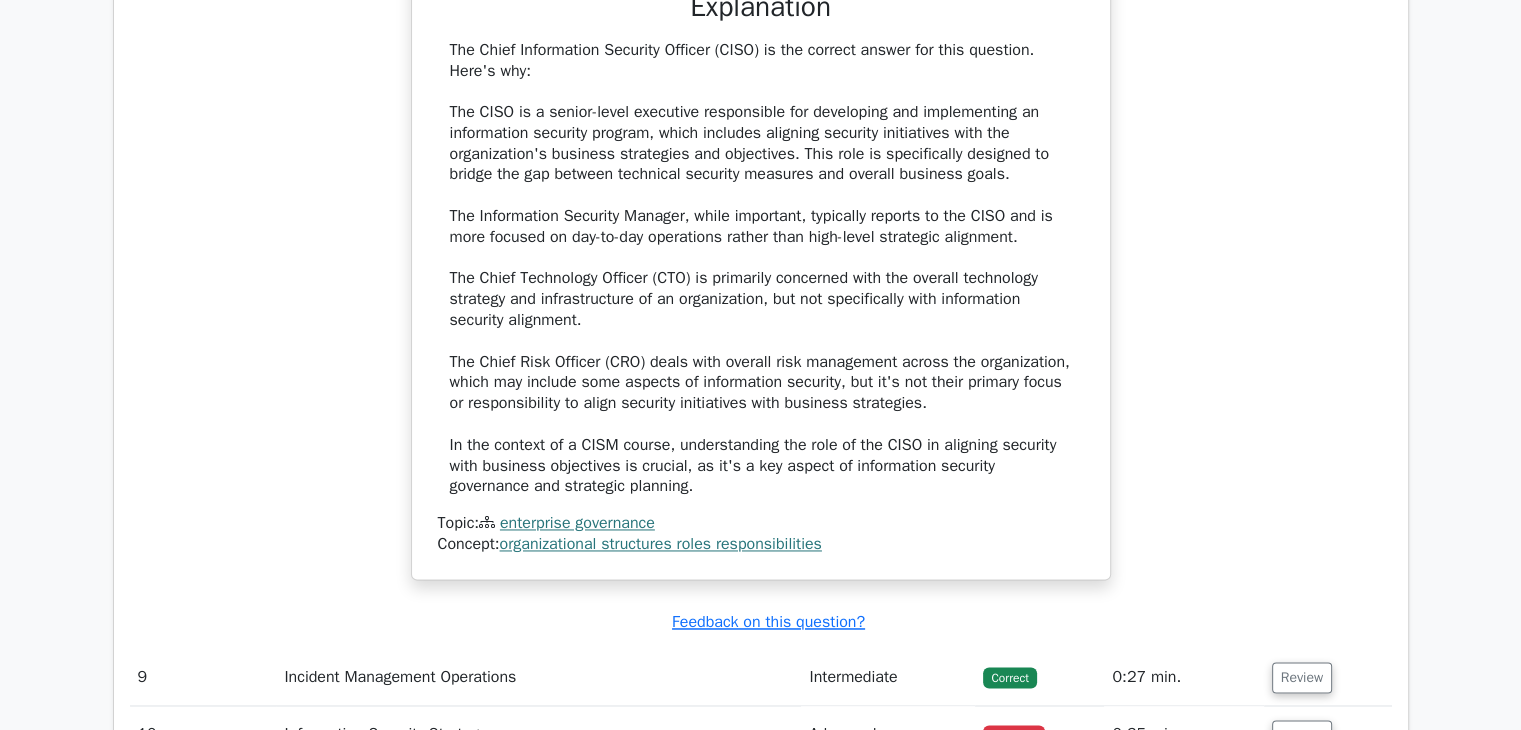 scroll, scrollTop: 10800, scrollLeft: 0, axis: vertical 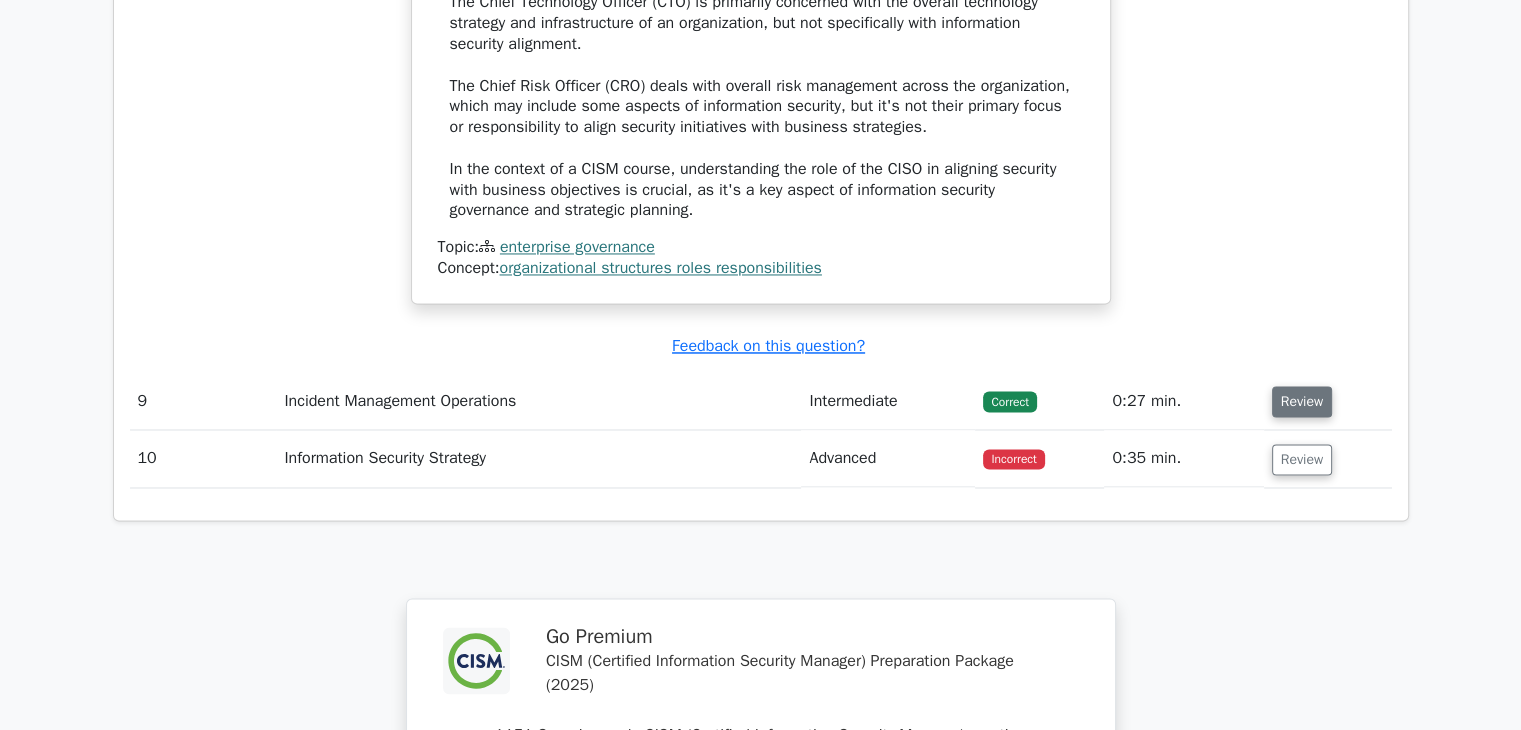 click on "Review" at bounding box center [1302, 401] 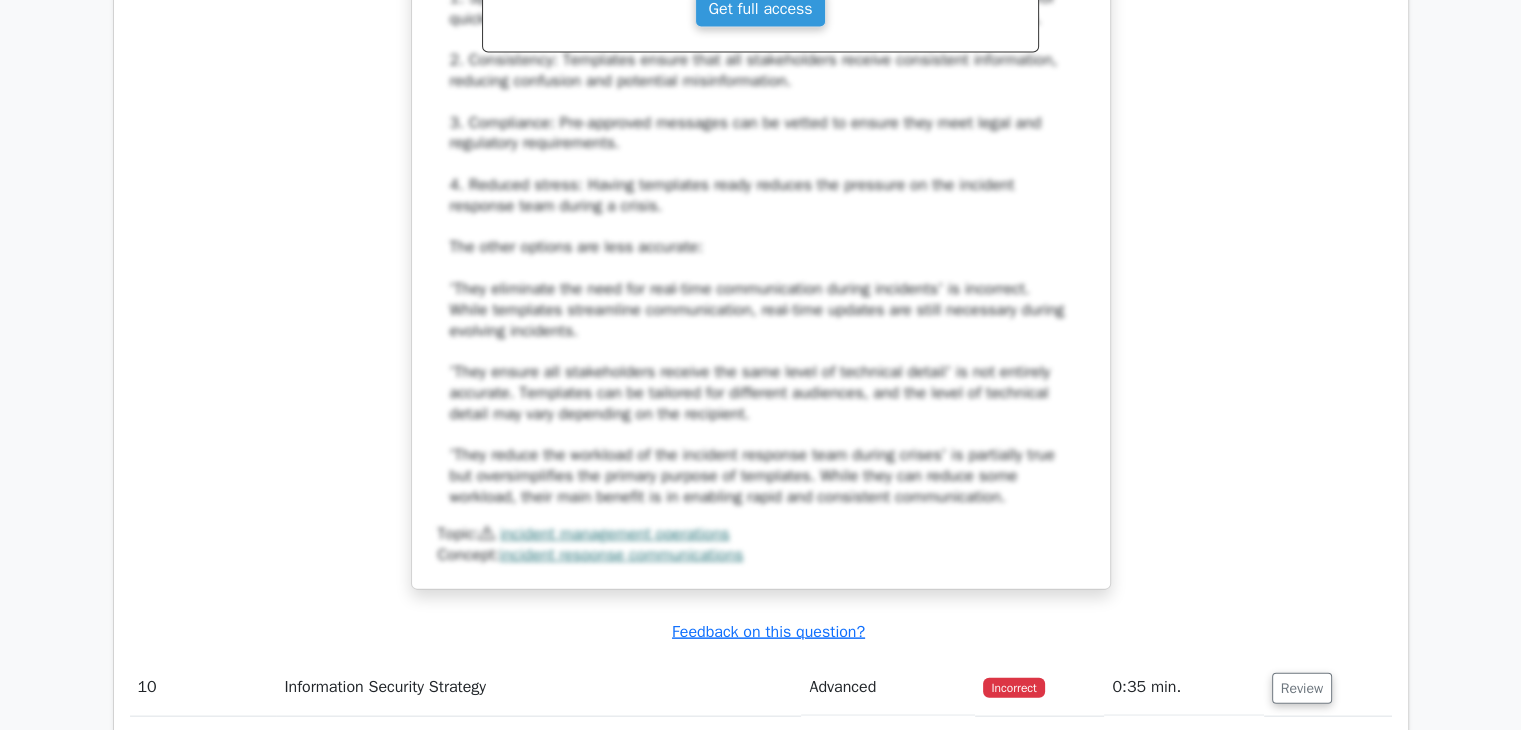 scroll, scrollTop: 12100, scrollLeft: 0, axis: vertical 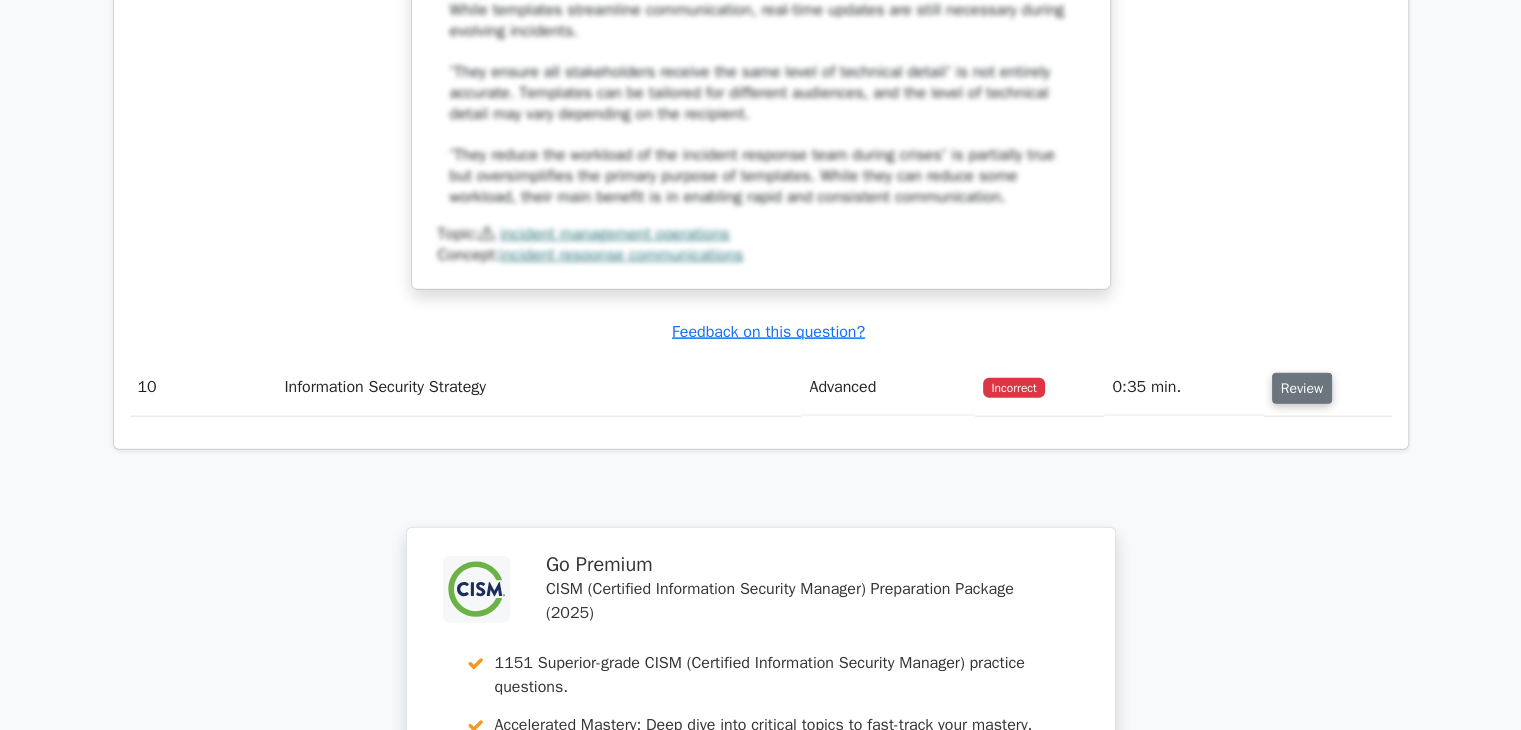 click on "Review" at bounding box center (1302, 388) 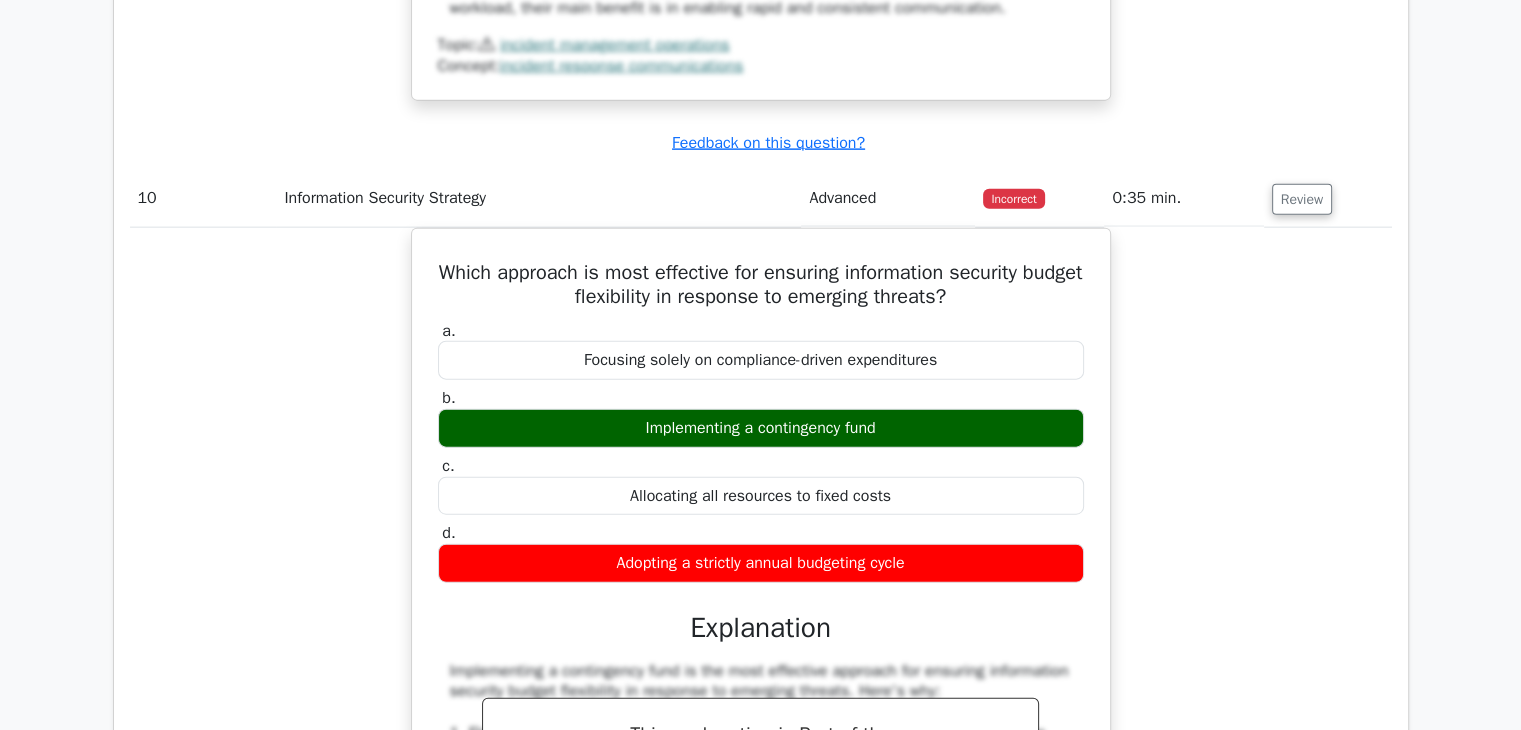 scroll, scrollTop: 12300, scrollLeft: 0, axis: vertical 